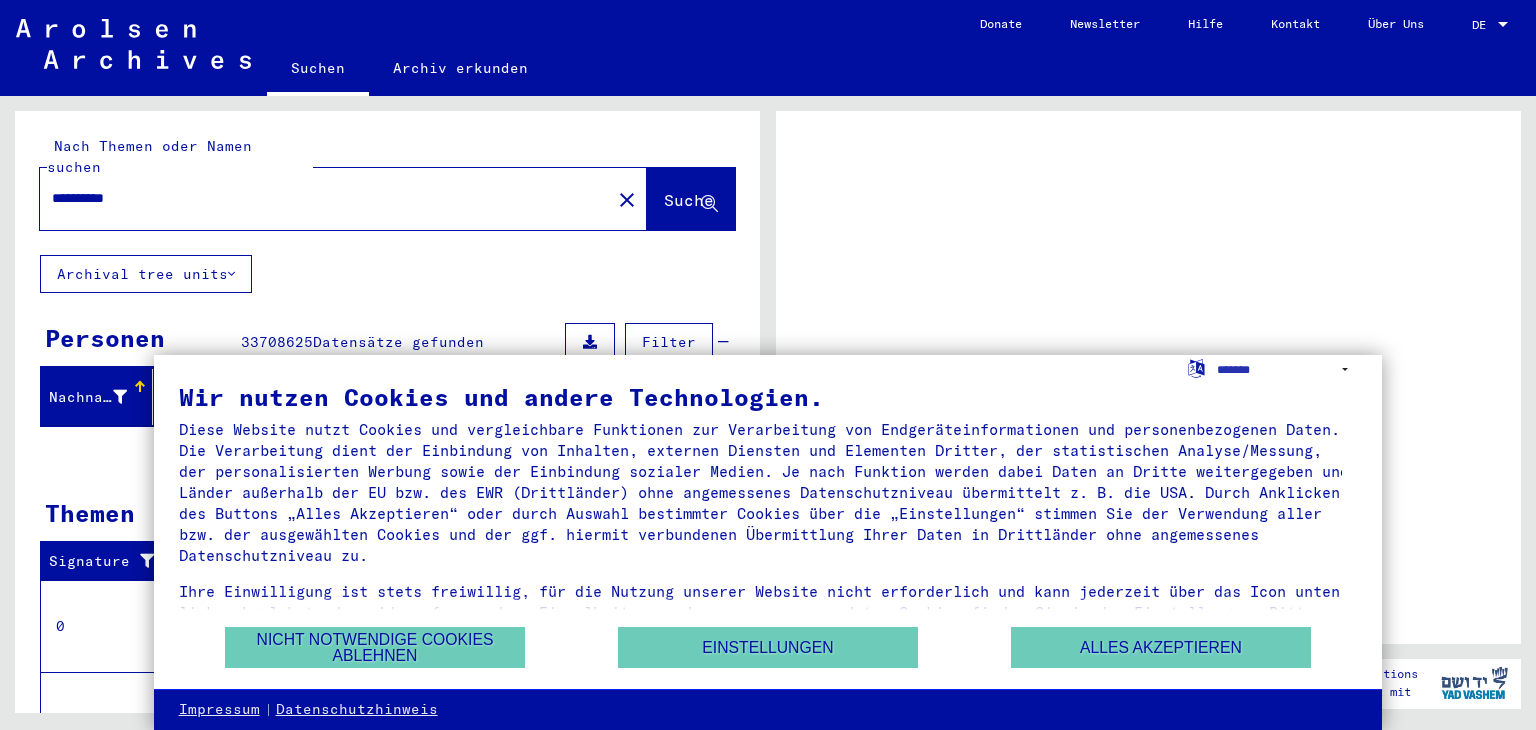 scroll, scrollTop: 0, scrollLeft: 0, axis: both 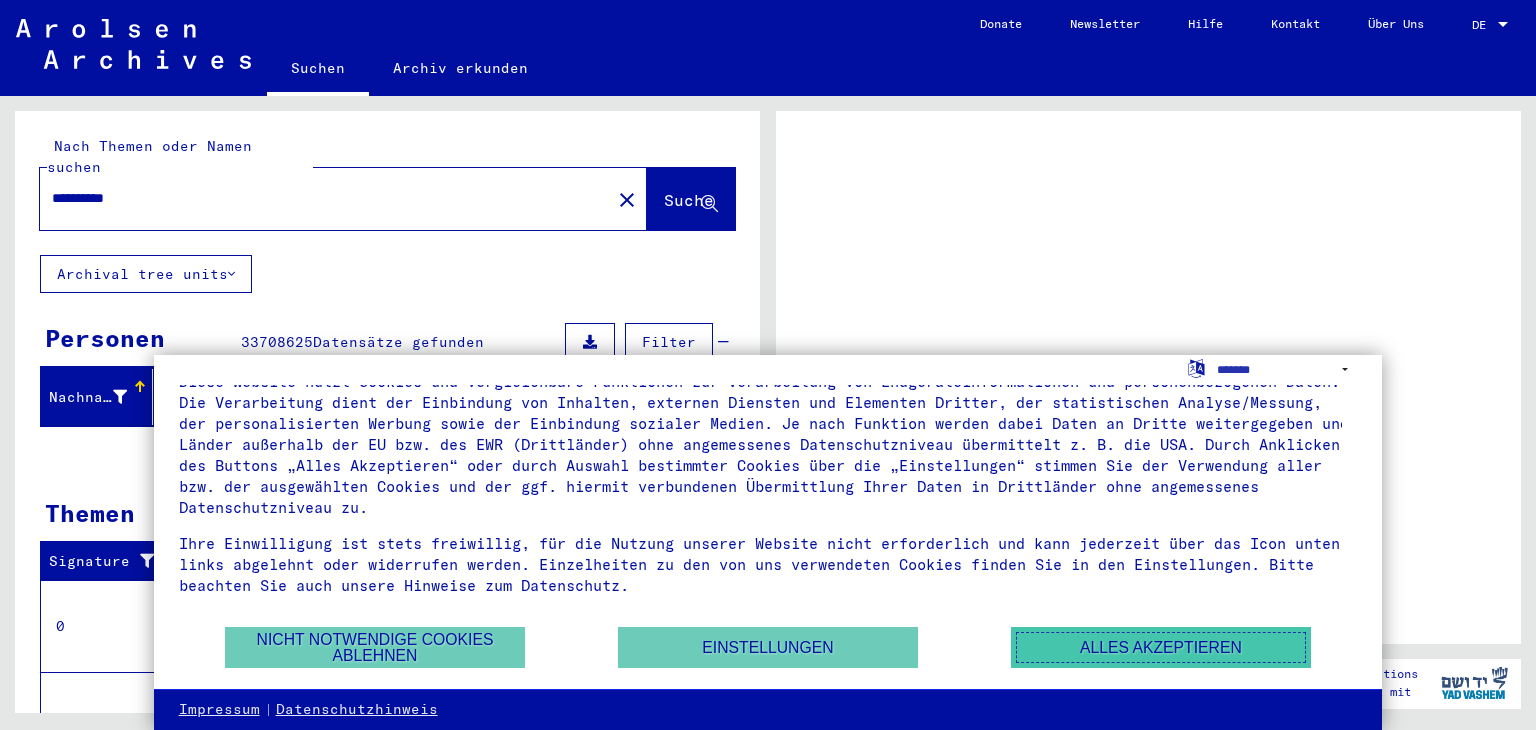 click on "Alles akzeptieren" at bounding box center (1161, 647) 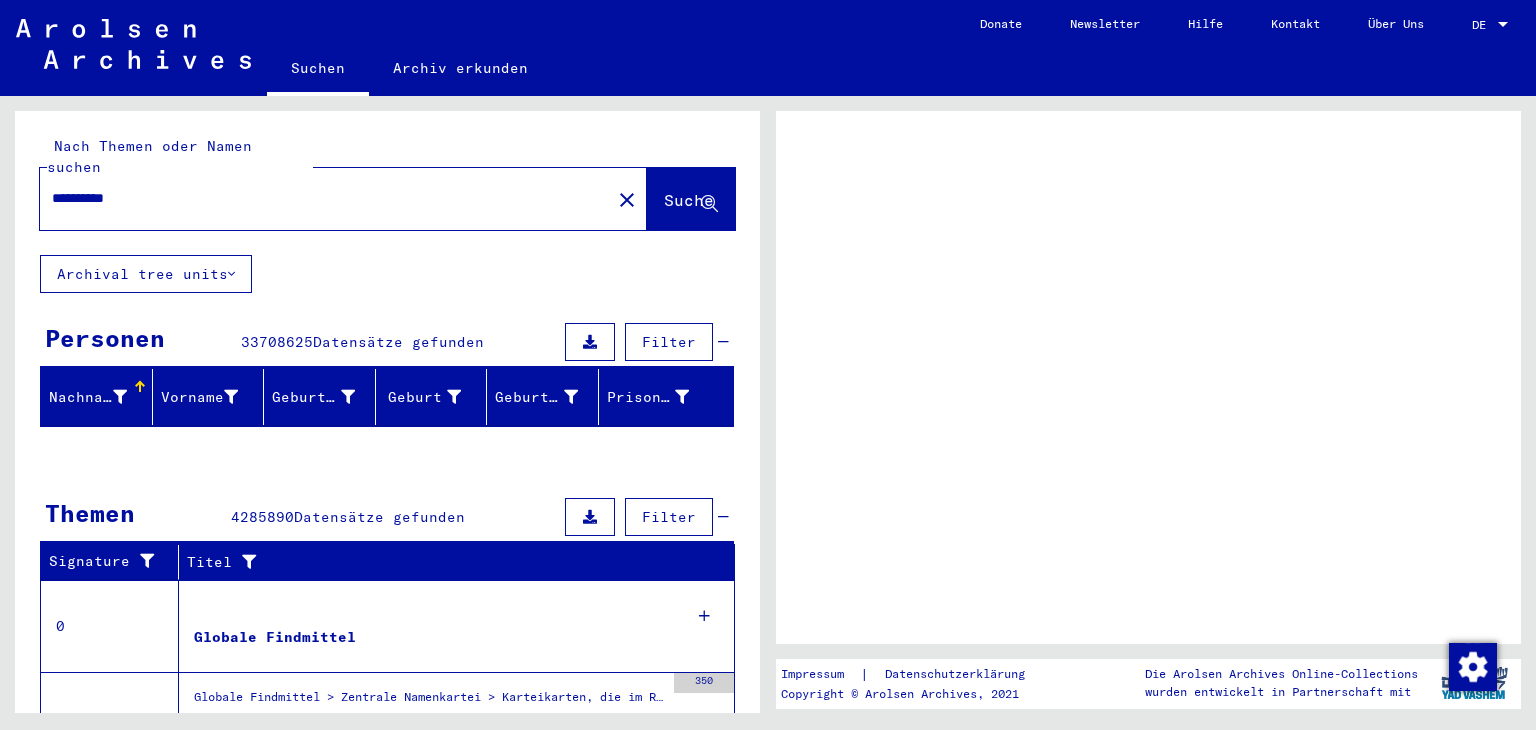 scroll, scrollTop: 100, scrollLeft: 0, axis: vertical 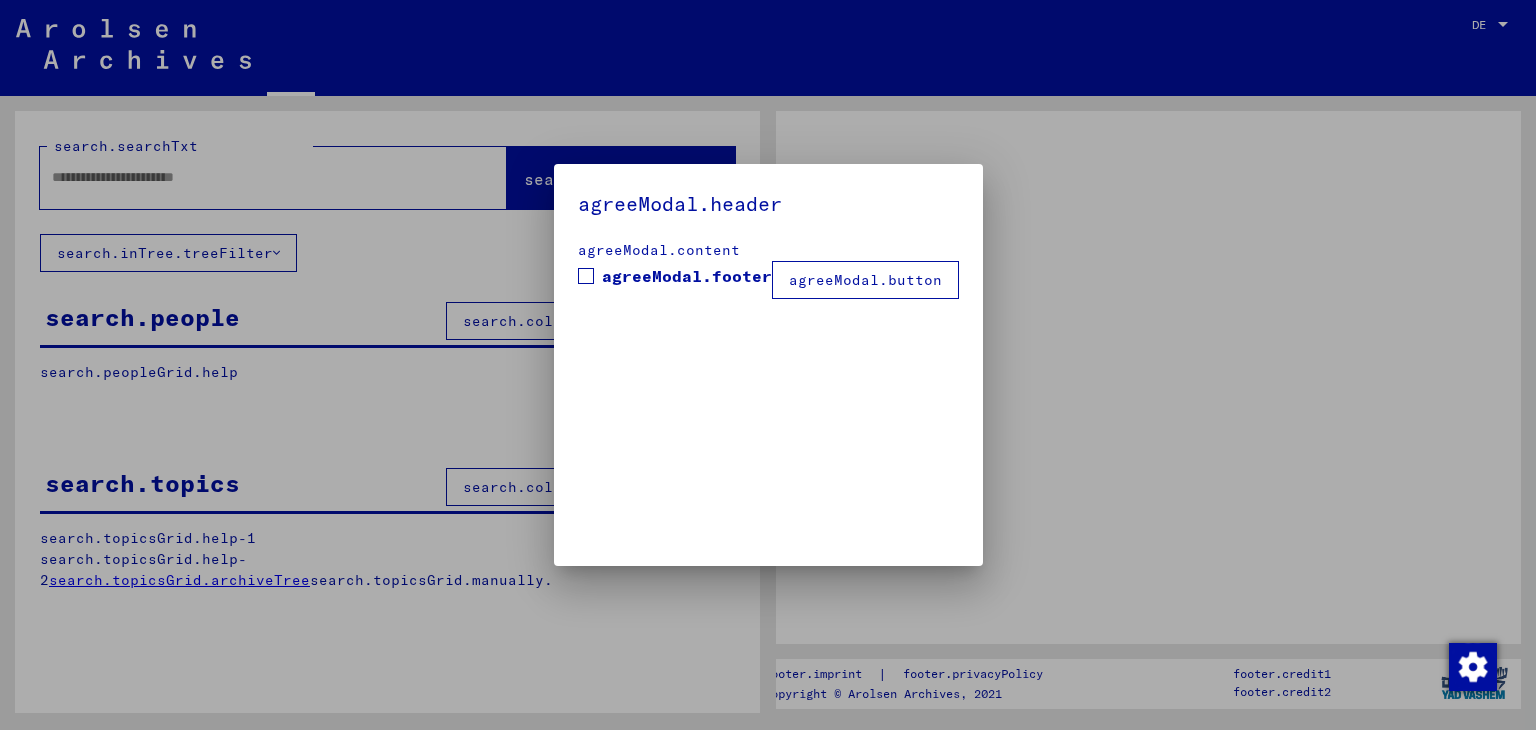 type on "**********" 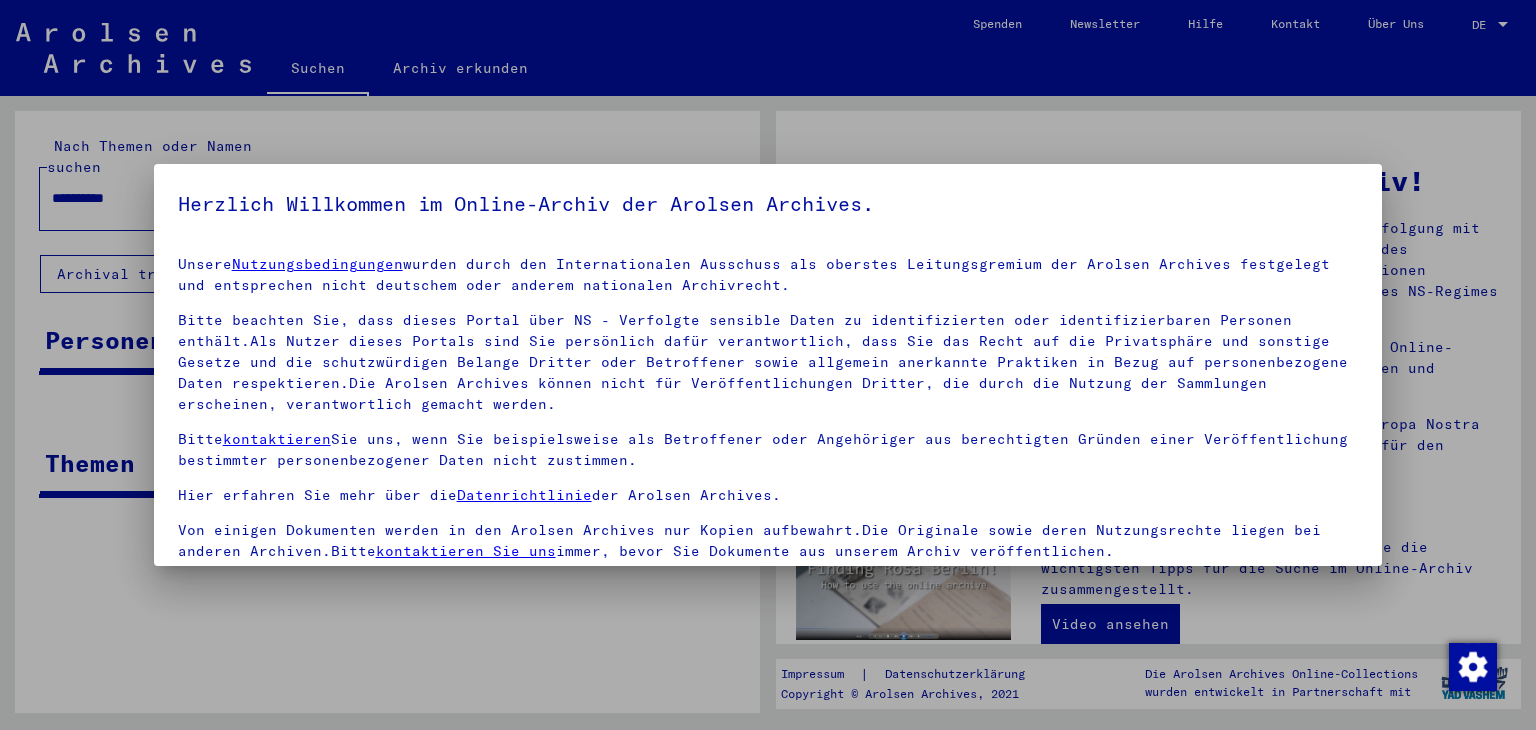 scroll, scrollTop: 5, scrollLeft: 0, axis: vertical 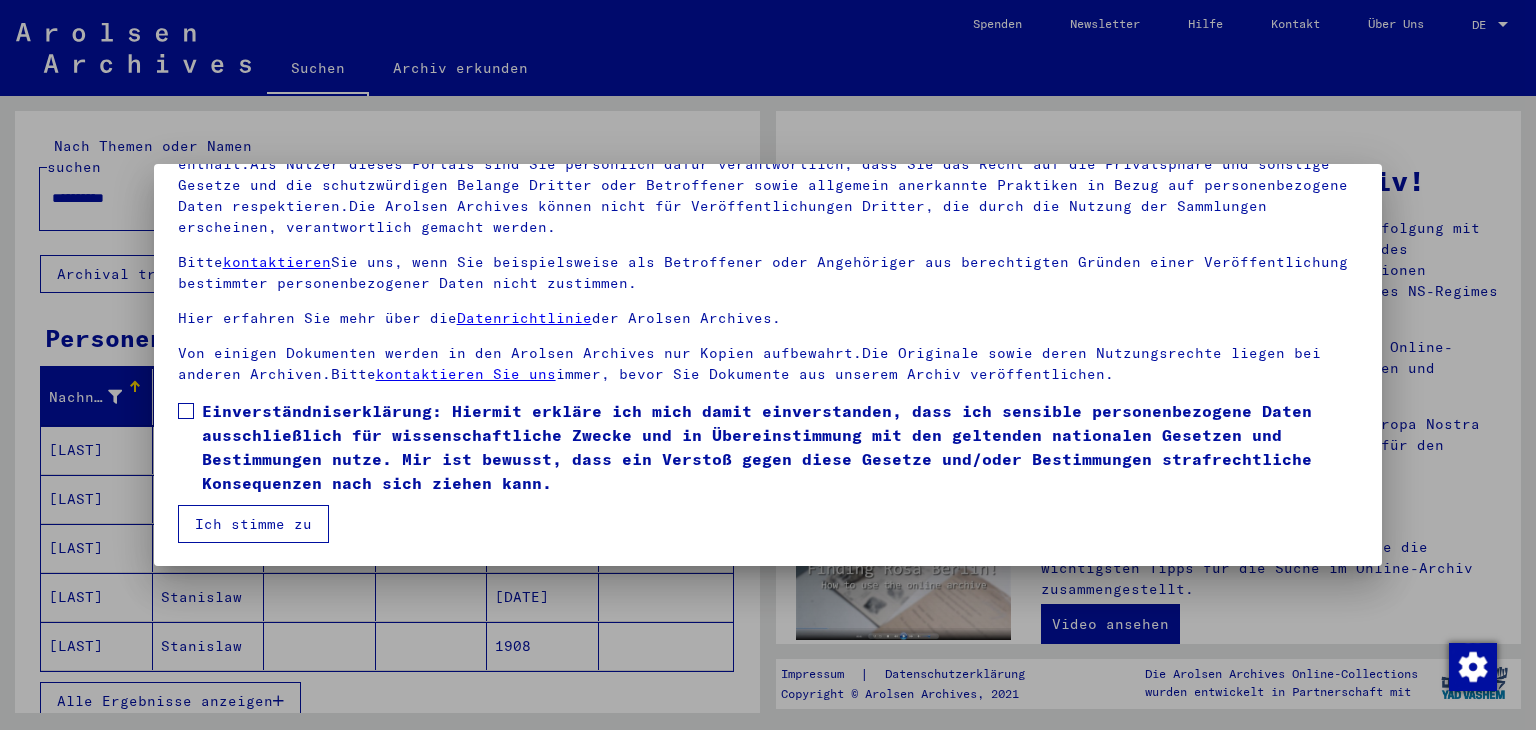 click at bounding box center (186, 411) 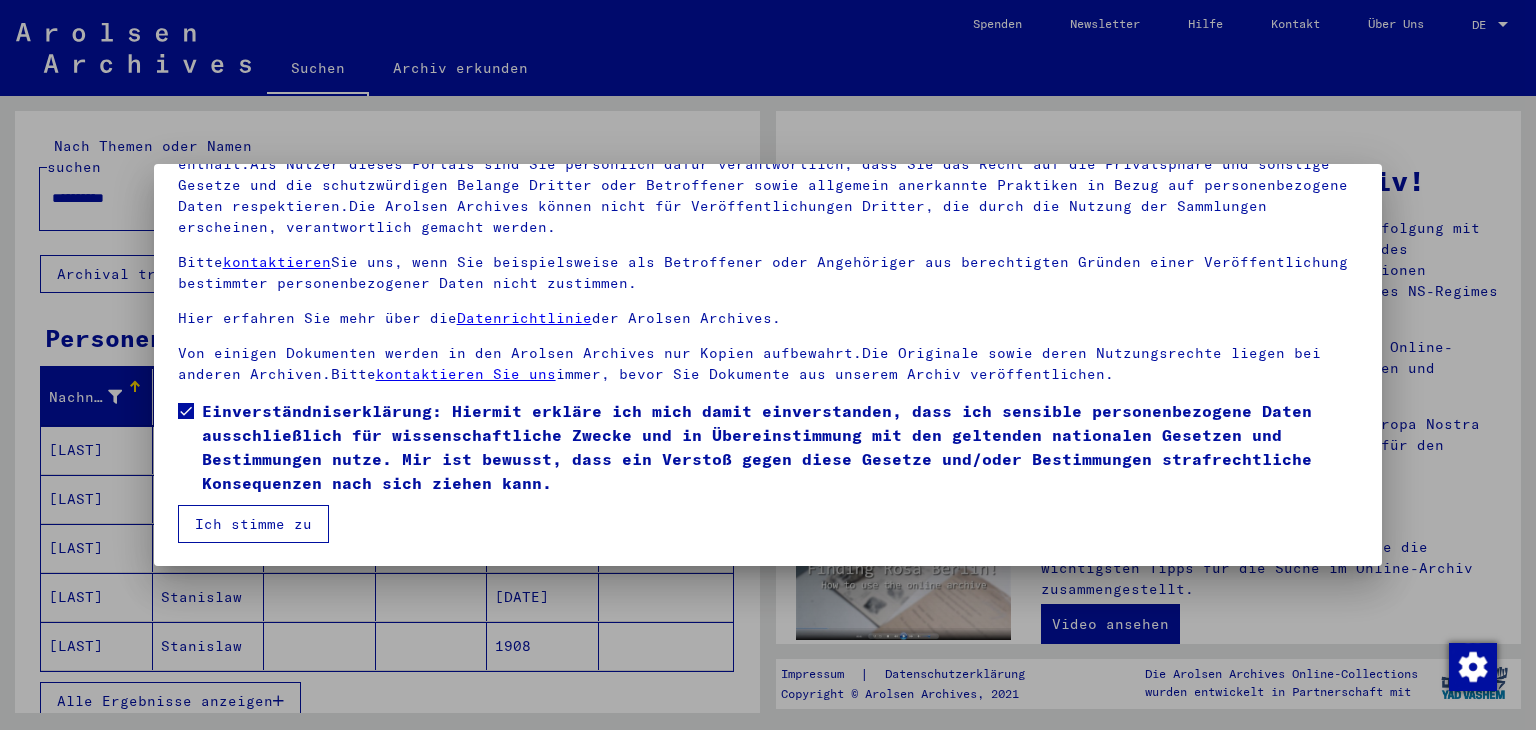 click on "Ich stimme zu" at bounding box center [253, 524] 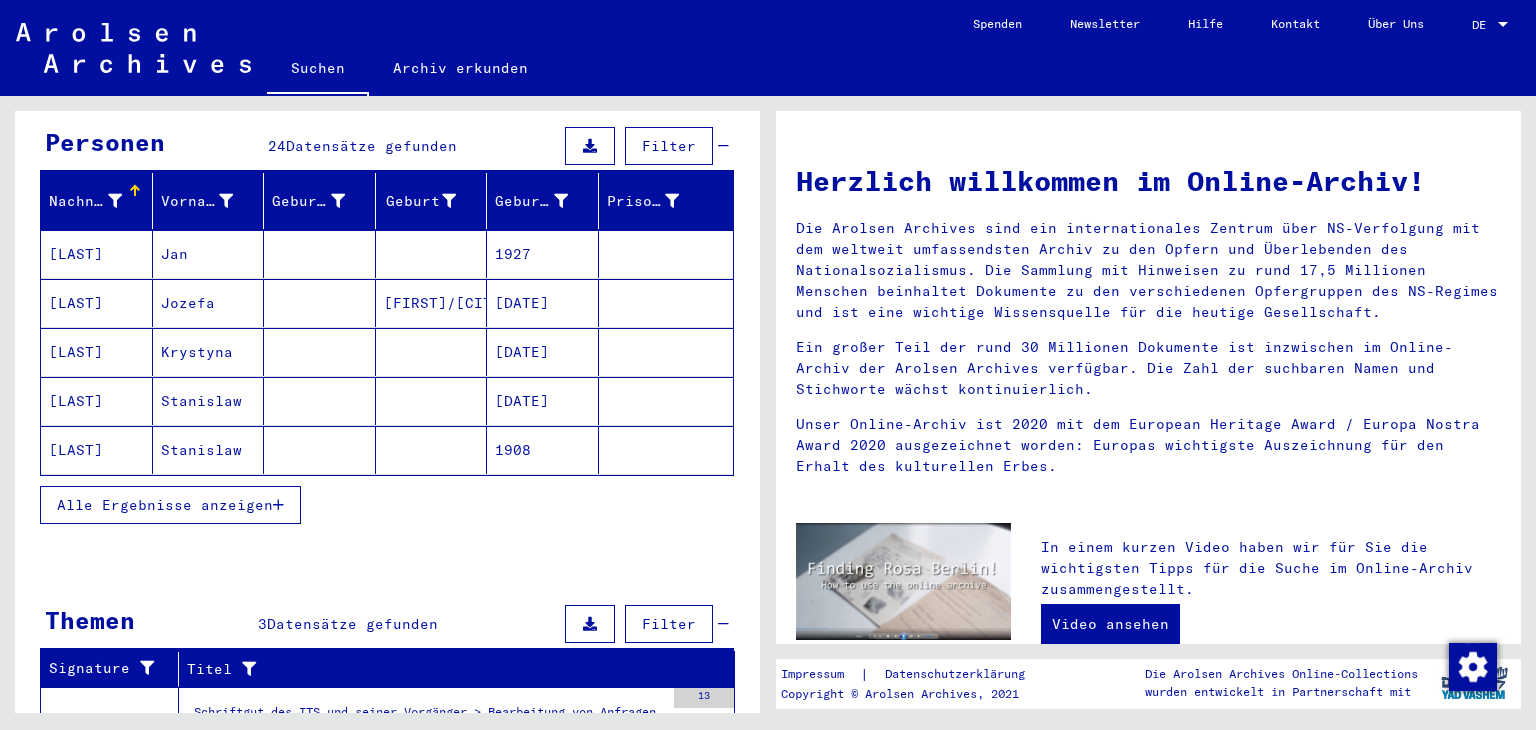 scroll, scrollTop: 200, scrollLeft: 0, axis: vertical 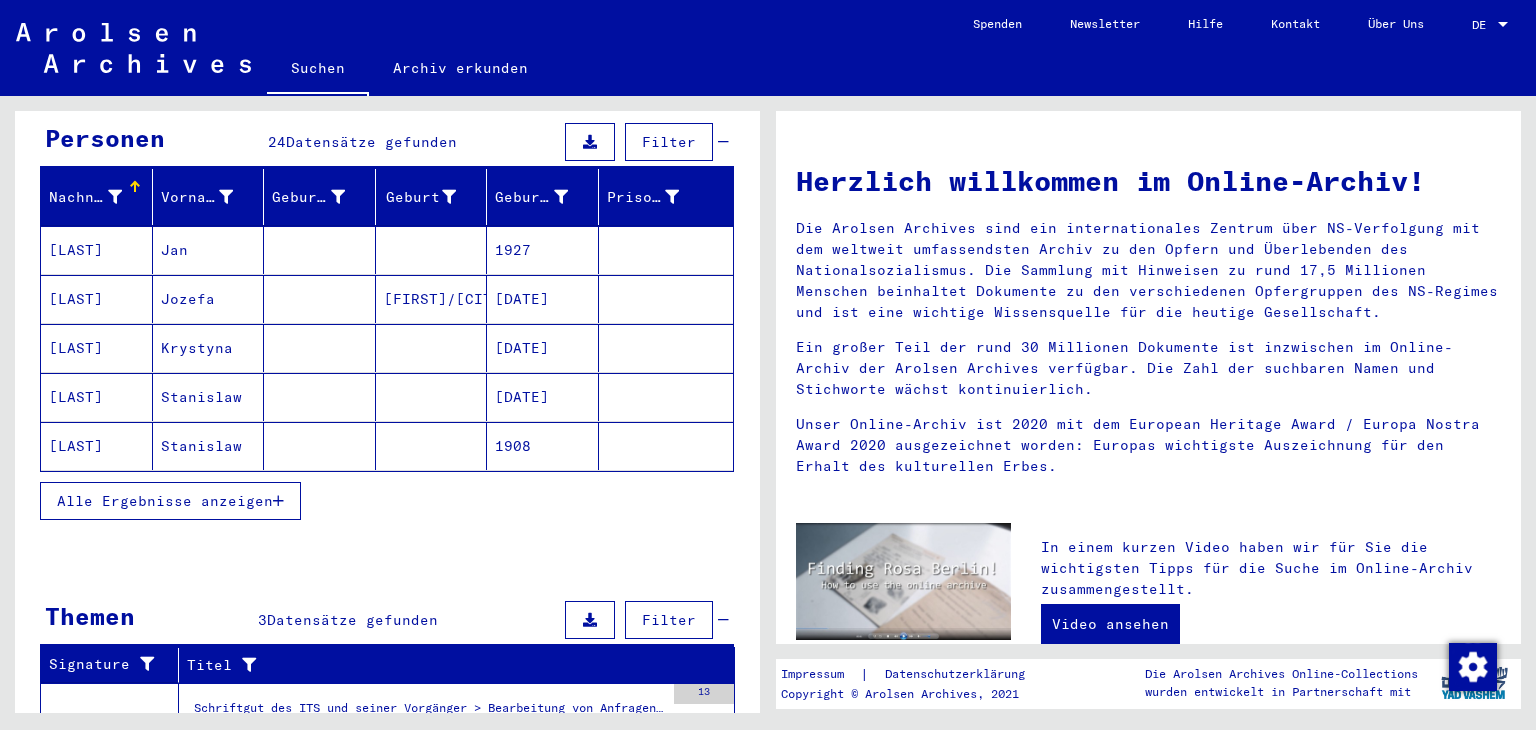 click on "Alle Ergebnisse anzeigen" at bounding box center (165, 501) 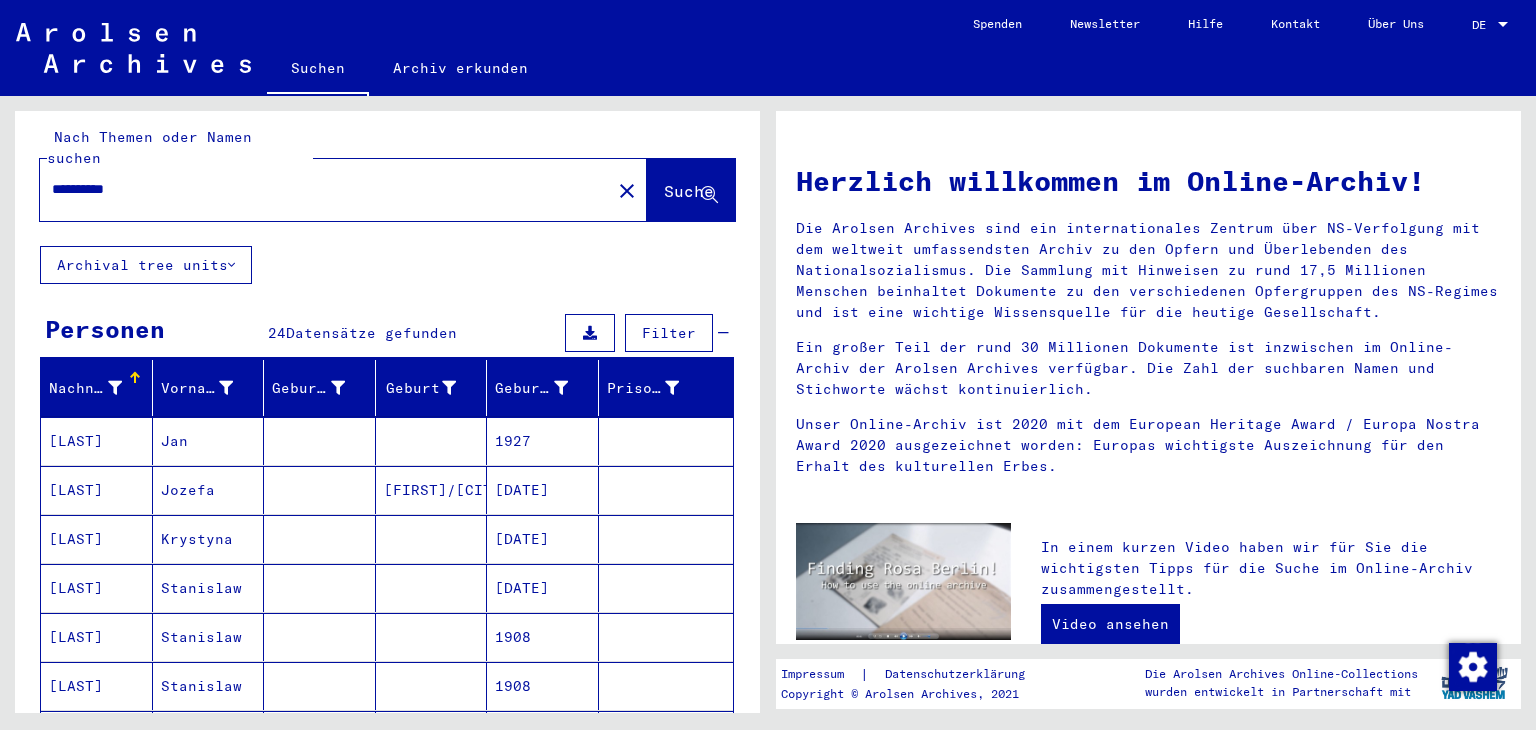 scroll, scrollTop: 0, scrollLeft: 0, axis: both 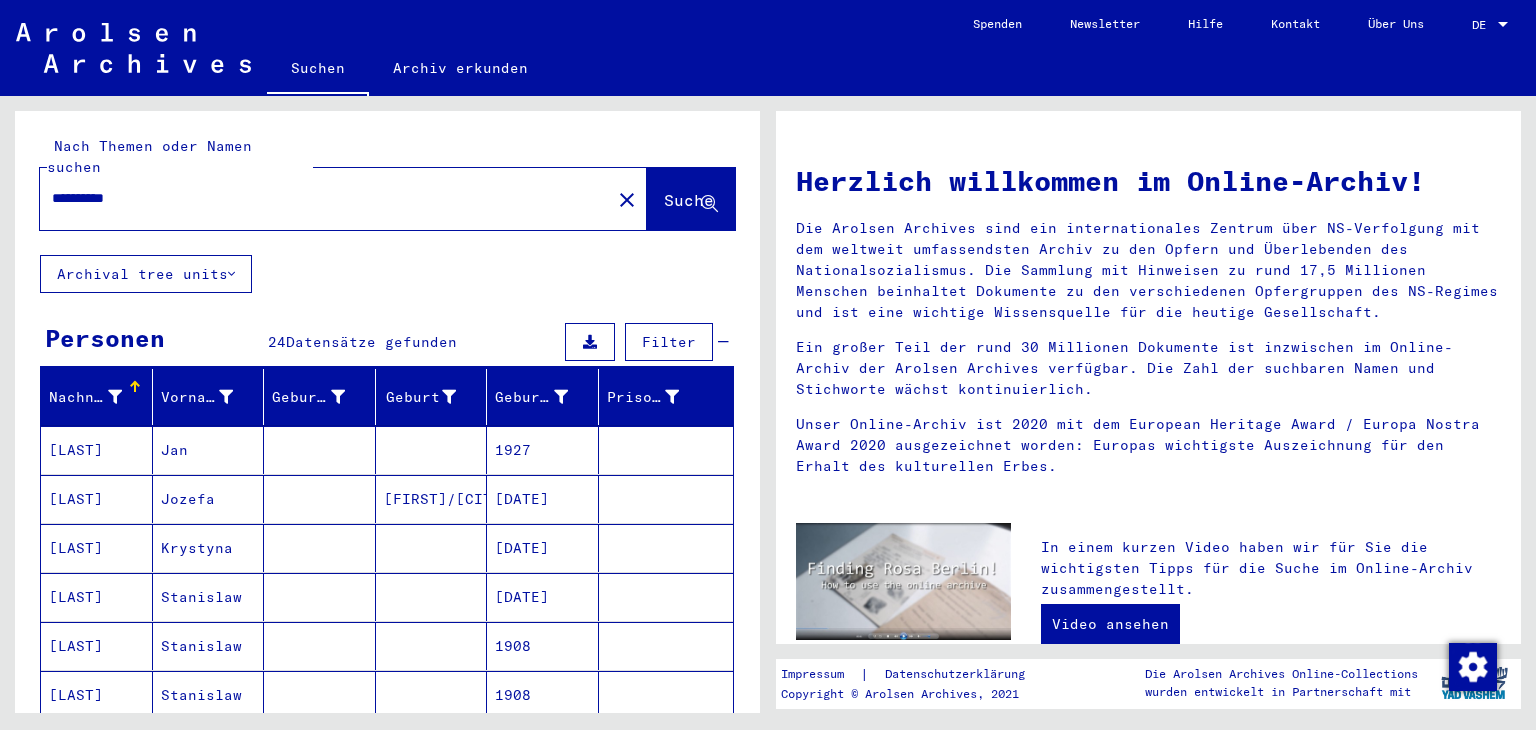 click on "Jan" at bounding box center [209, 499] 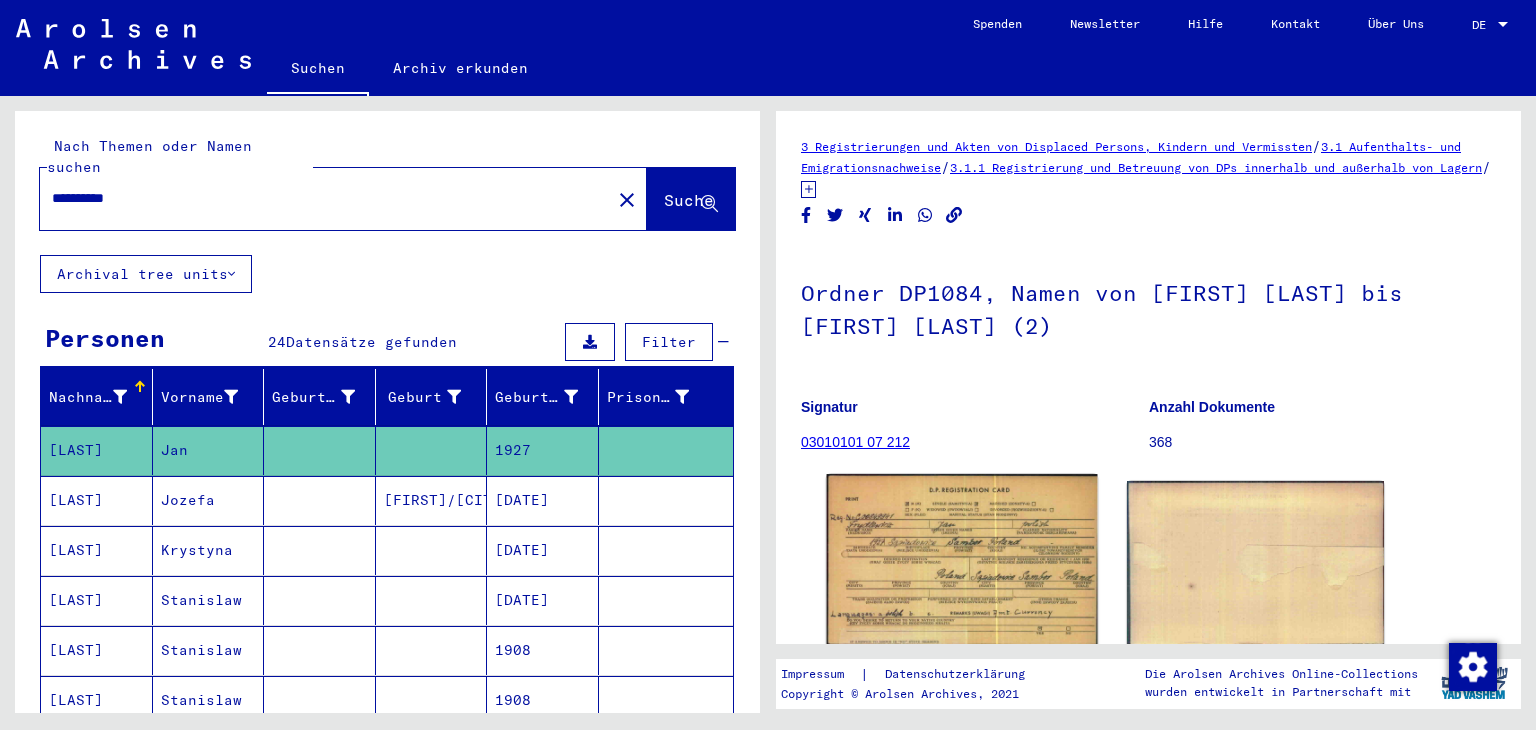 click 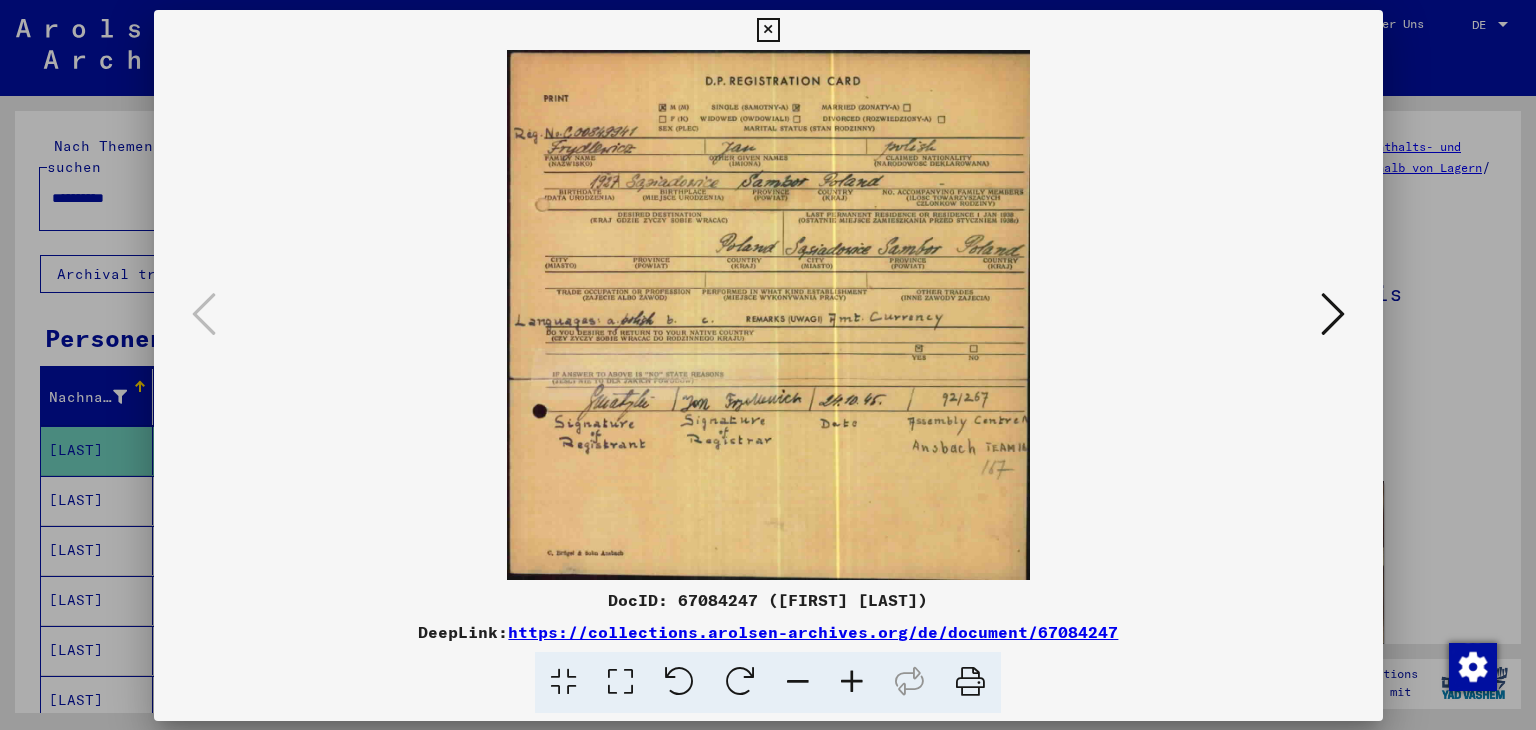 scroll, scrollTop: 0, scrollLeft: 0, axis: both 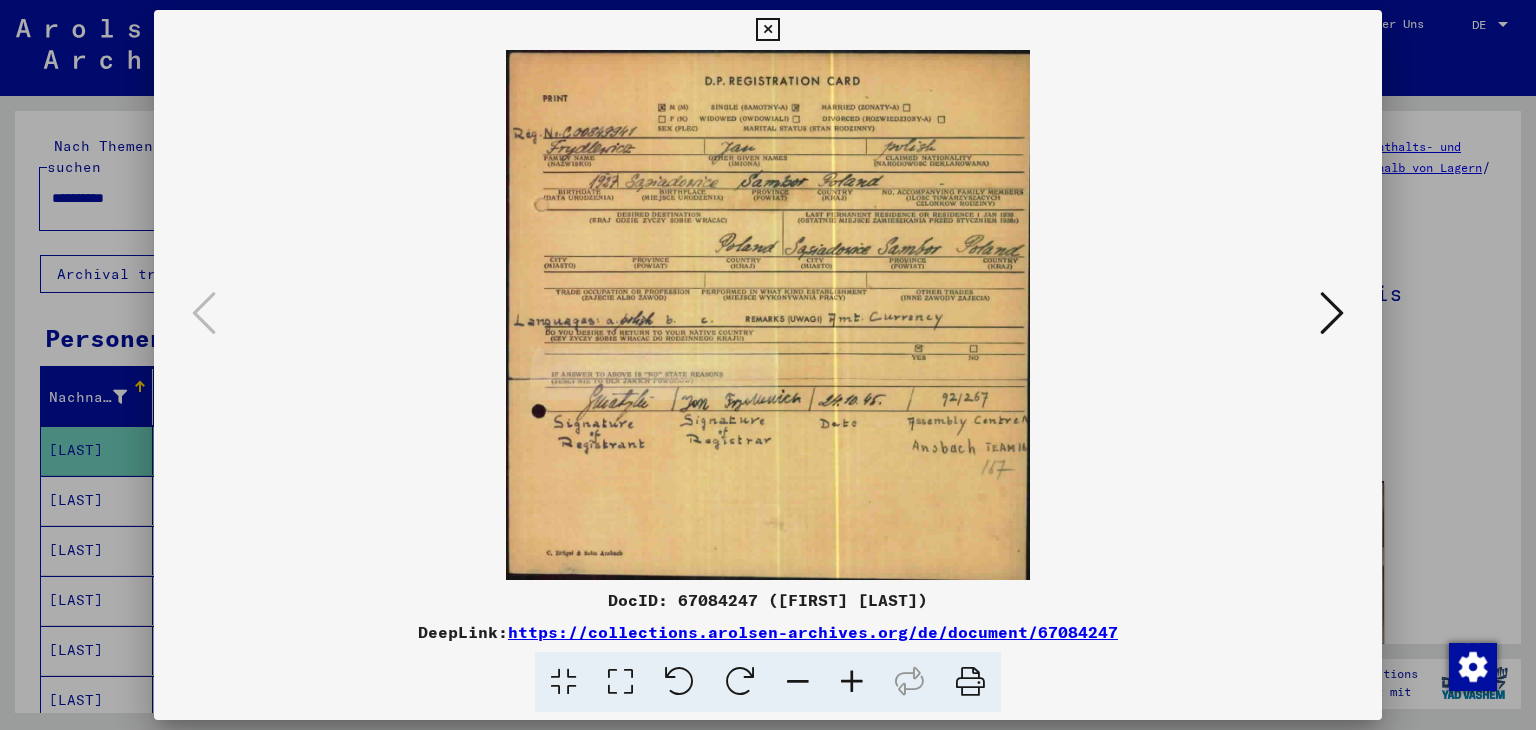 click at bounding box center (768, 365) 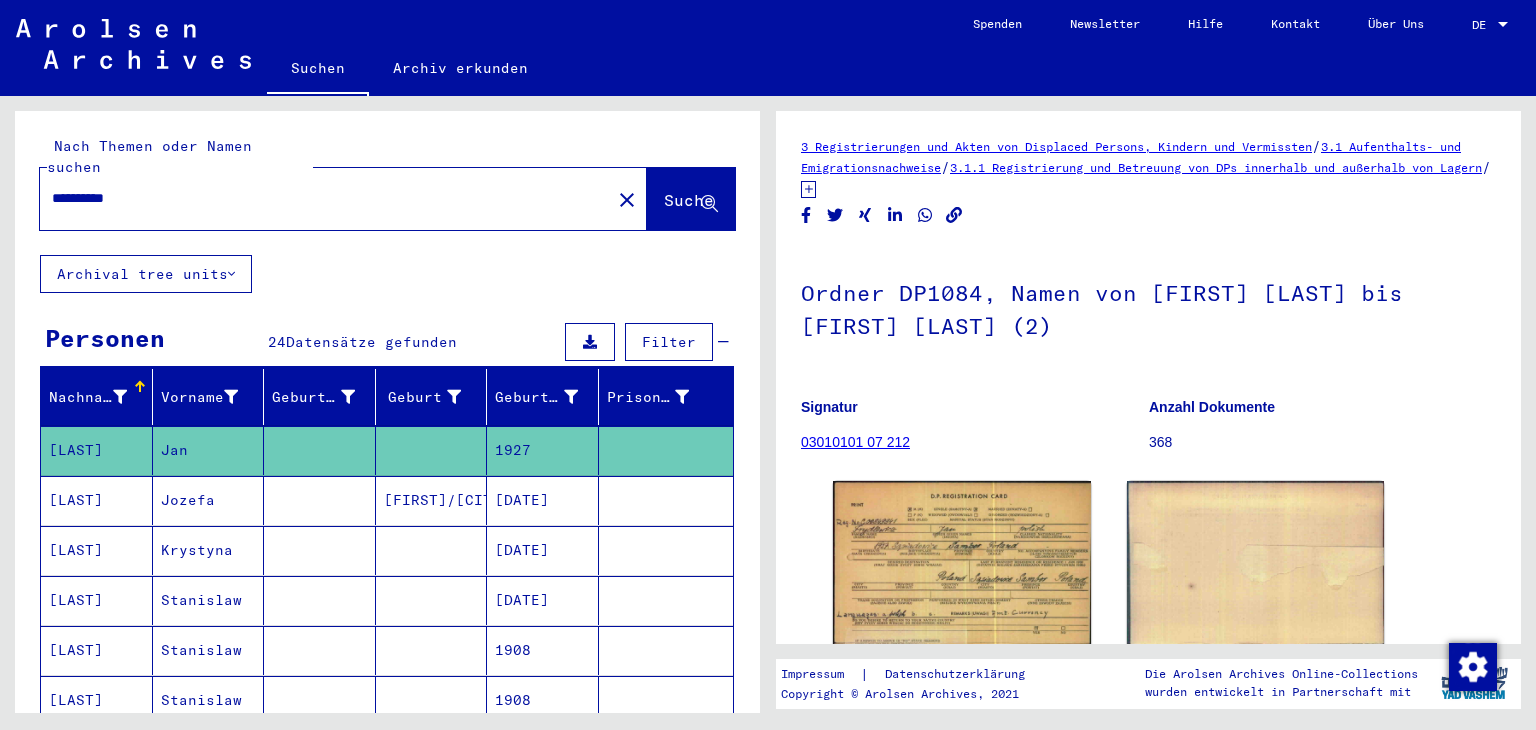 click on "Jozefa" at bounding box center [209, 550] 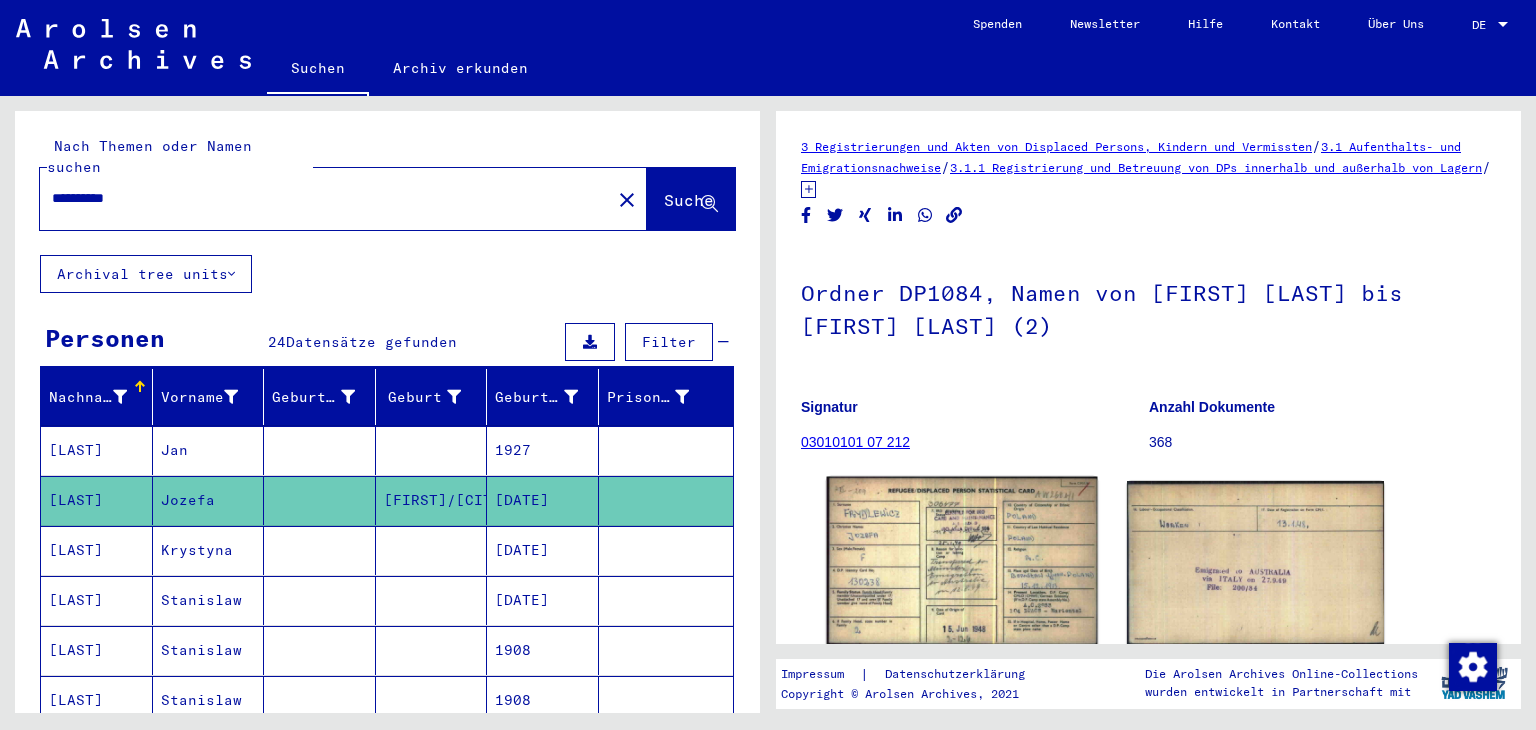 scroll, scrollTop: 0, scrollLeft: 0, axis: both 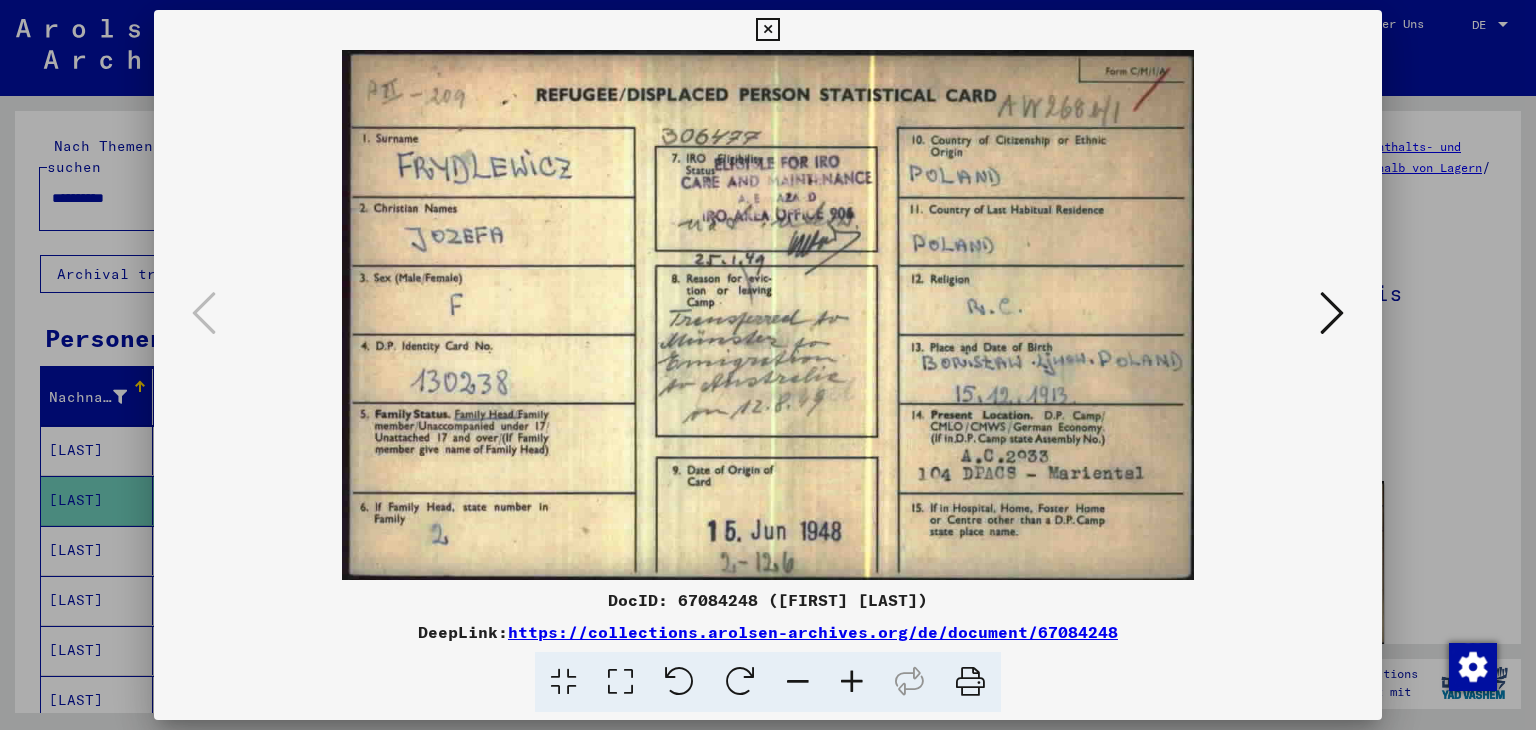 click at bounding box center [768, 365] 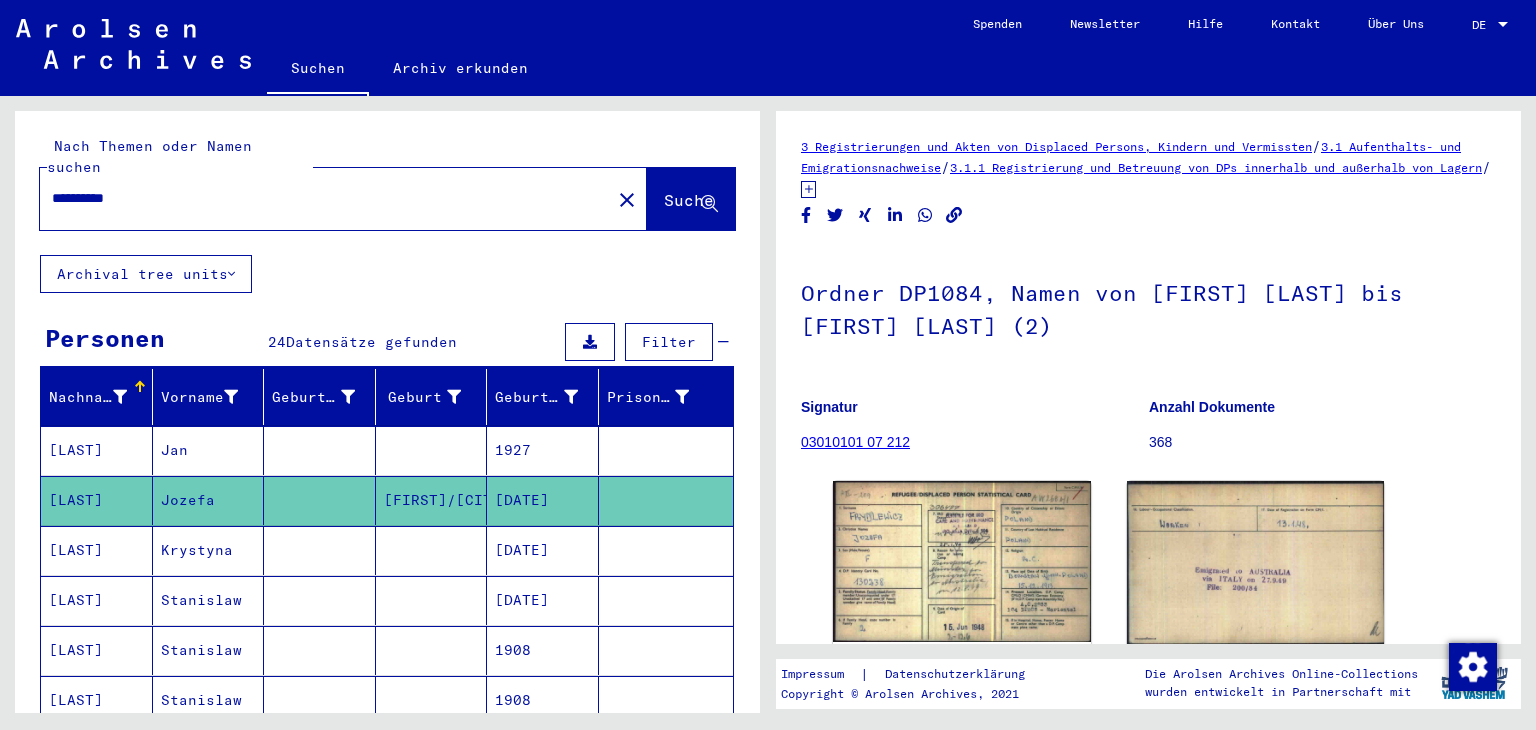 click on "Krystyna" at bounding box center [209, 600] 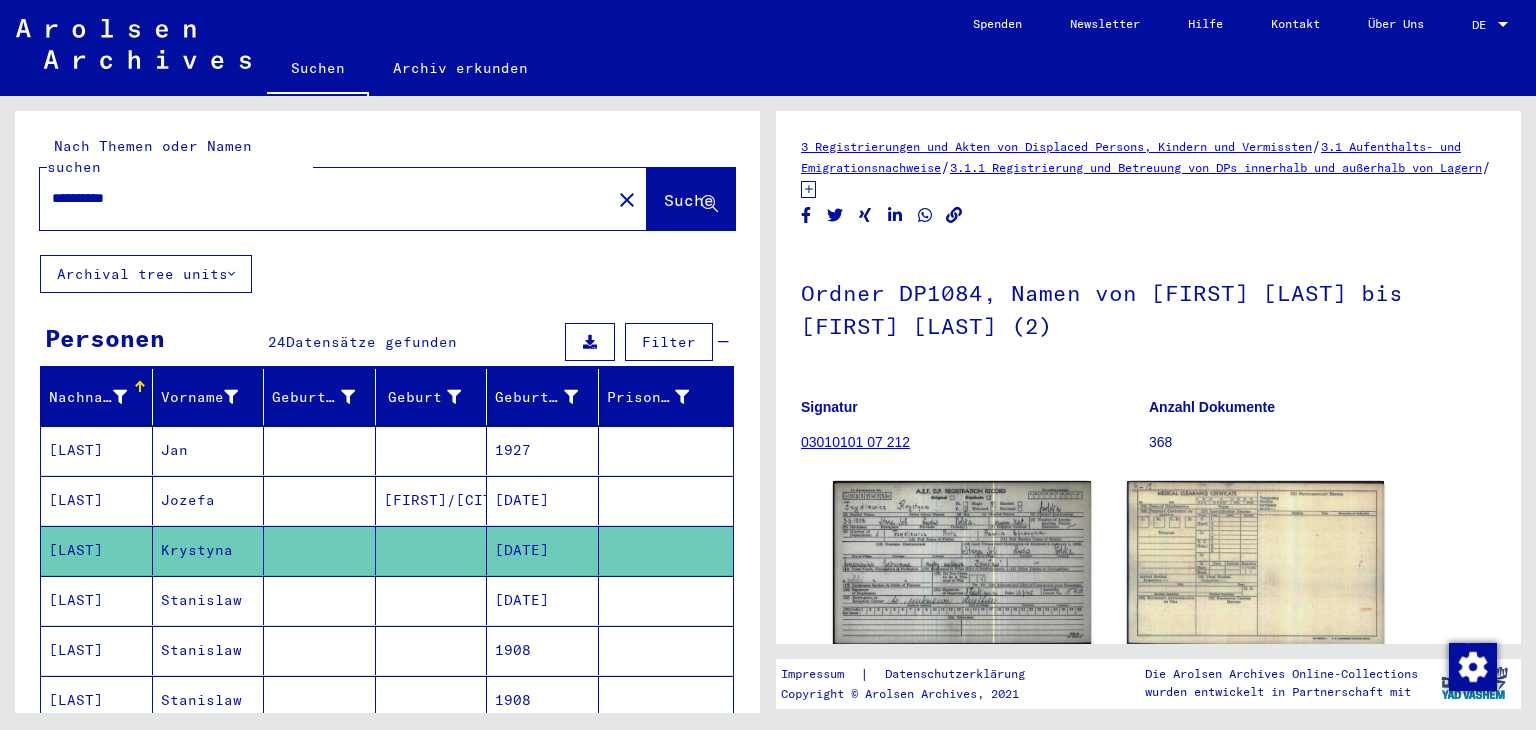 scroll, scrollTop: 0, scrollLeft: 0, axis: both 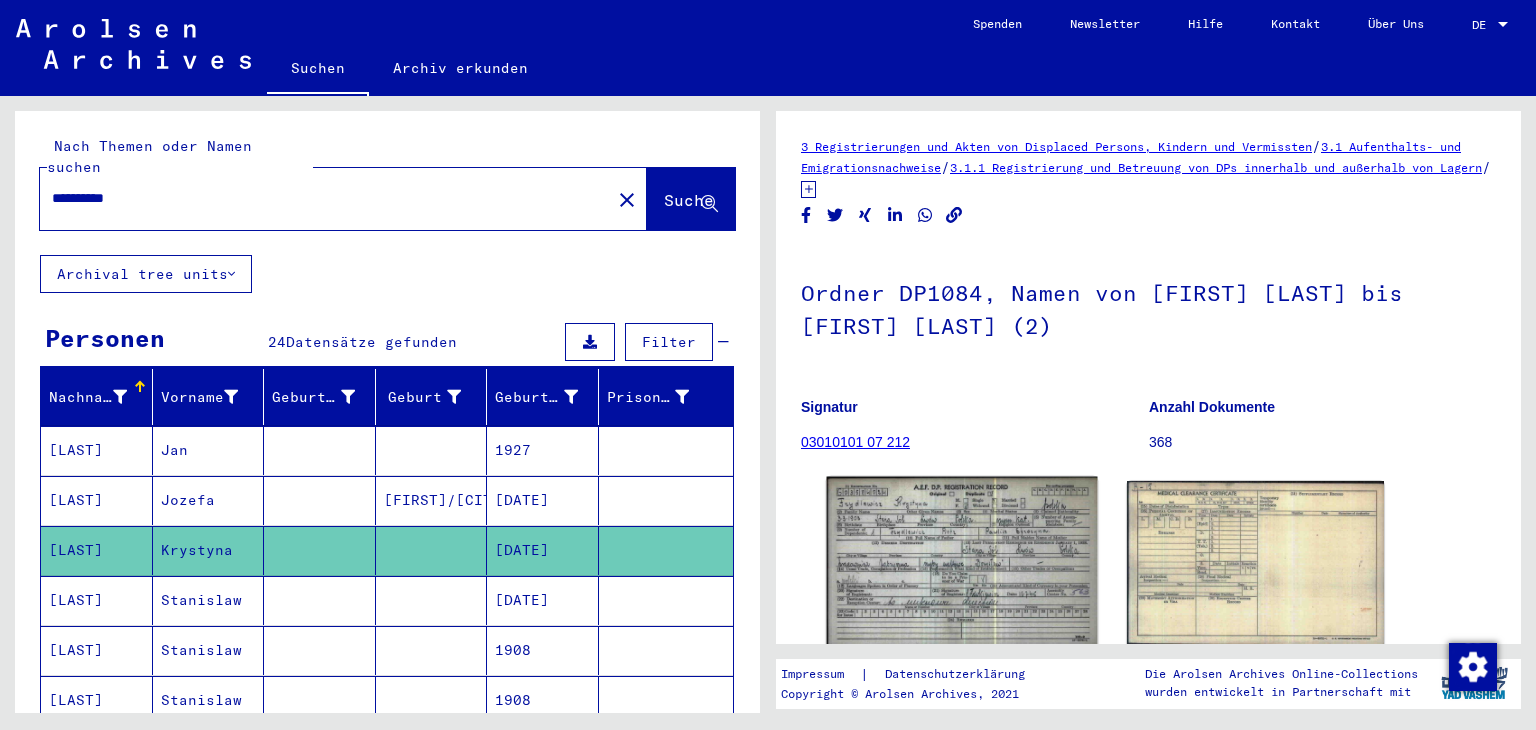 click 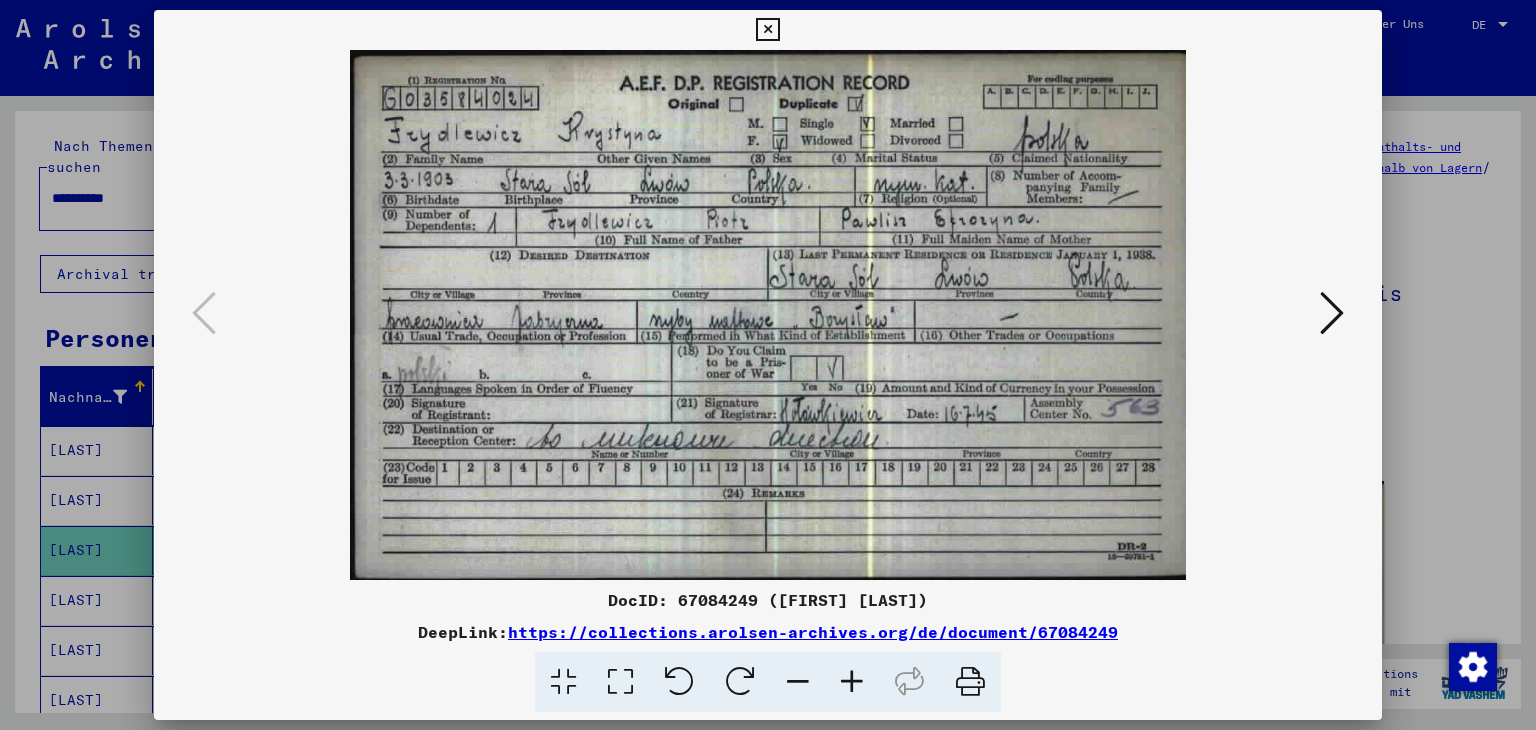 click at bounding box center (768, 365) 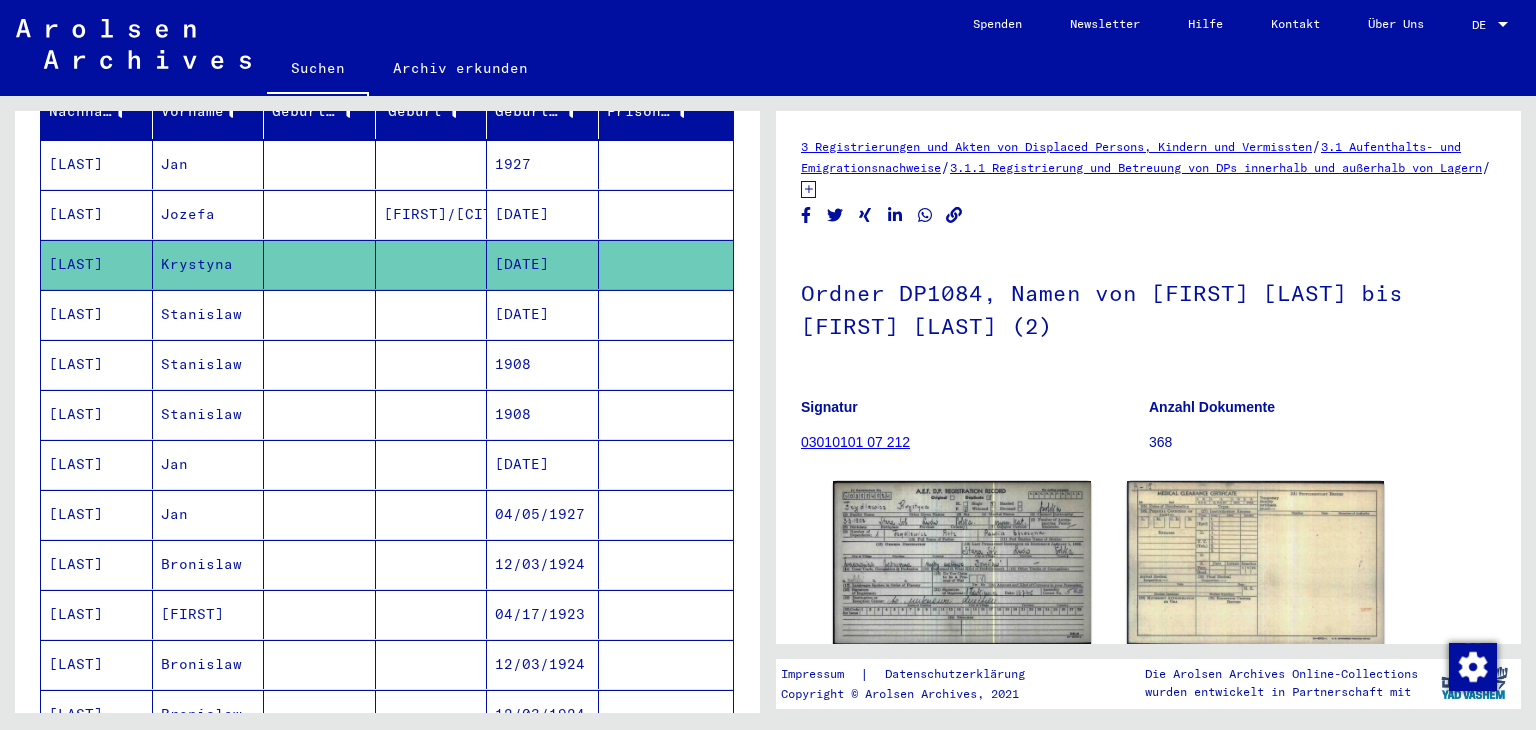 scroll, scrollTop: 200, scrollLeft: 0, axis: vertical 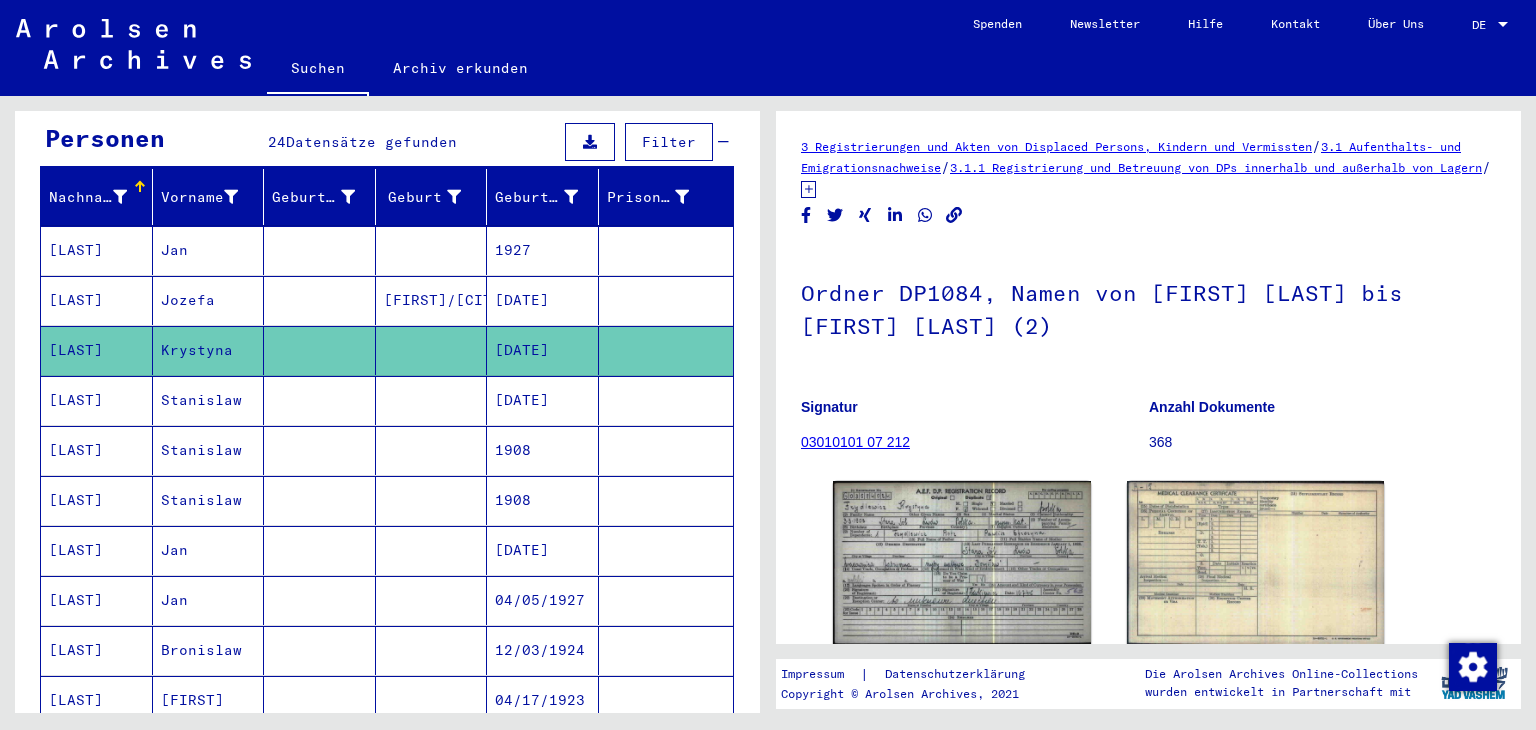 click on "Stanislaw" at bounding box center [209, 450] 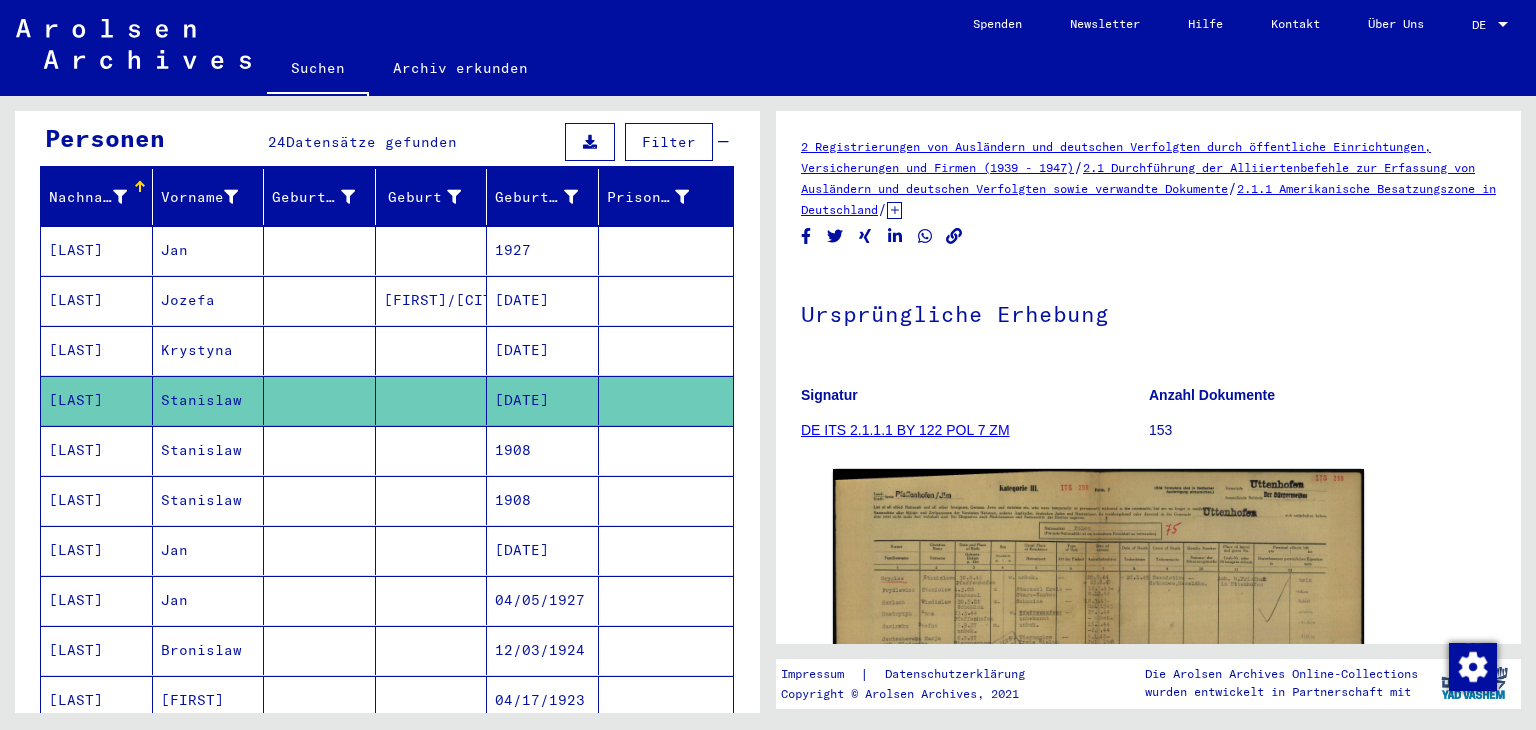 scroll, scrollTop: 0, scrollLeft: 0, axis: both 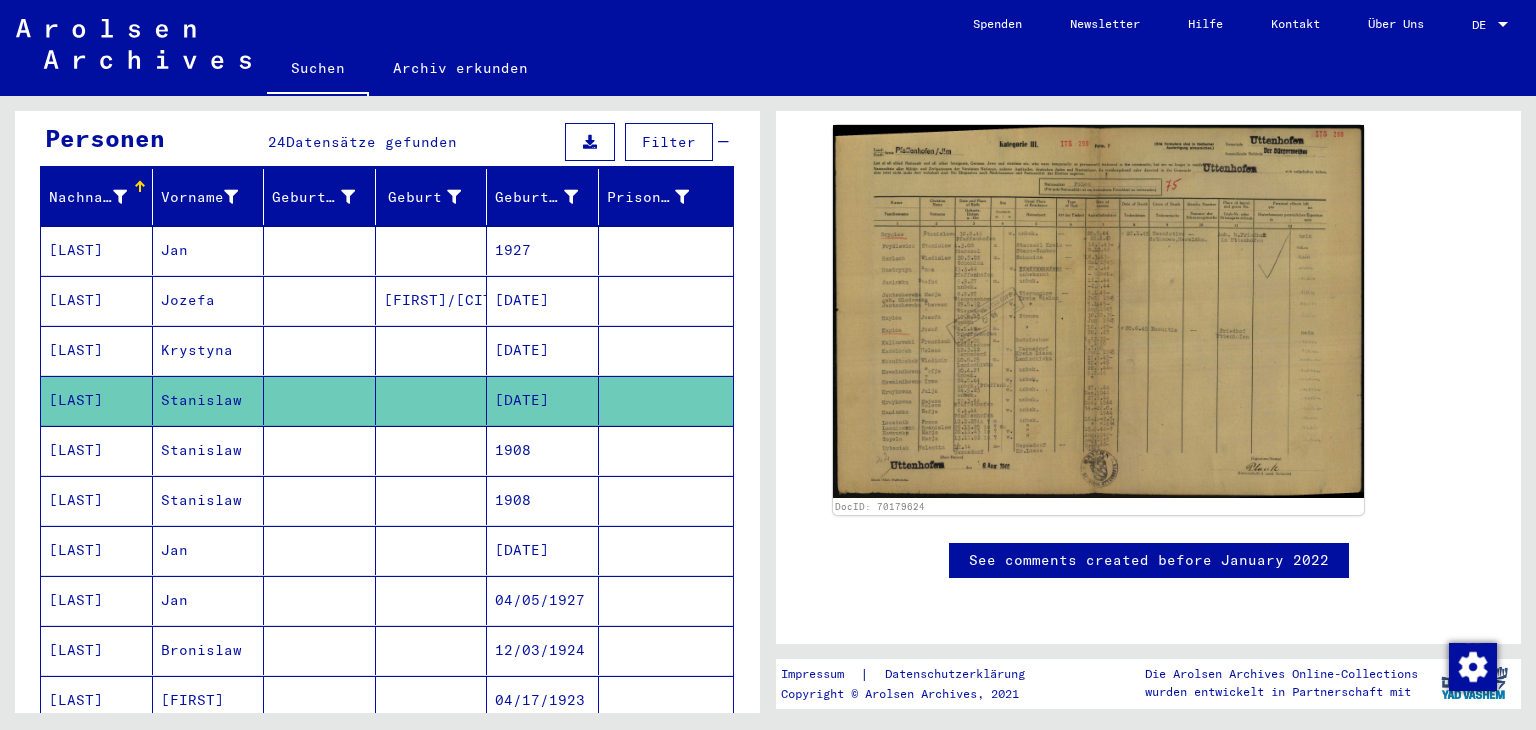 click at bounding box center (320, 500) 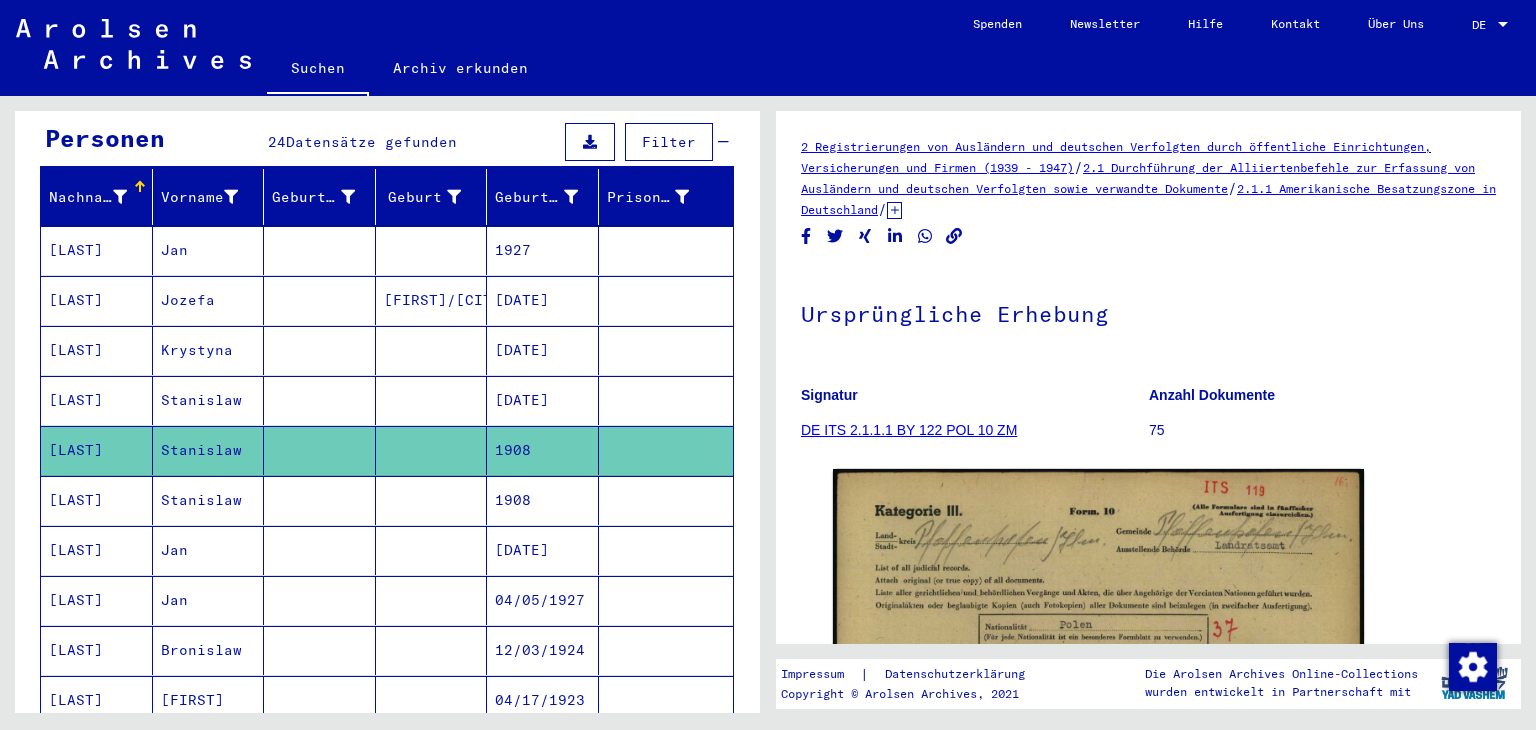 scroll, scrollTop: 0, scrollLeft: 0, axis: both 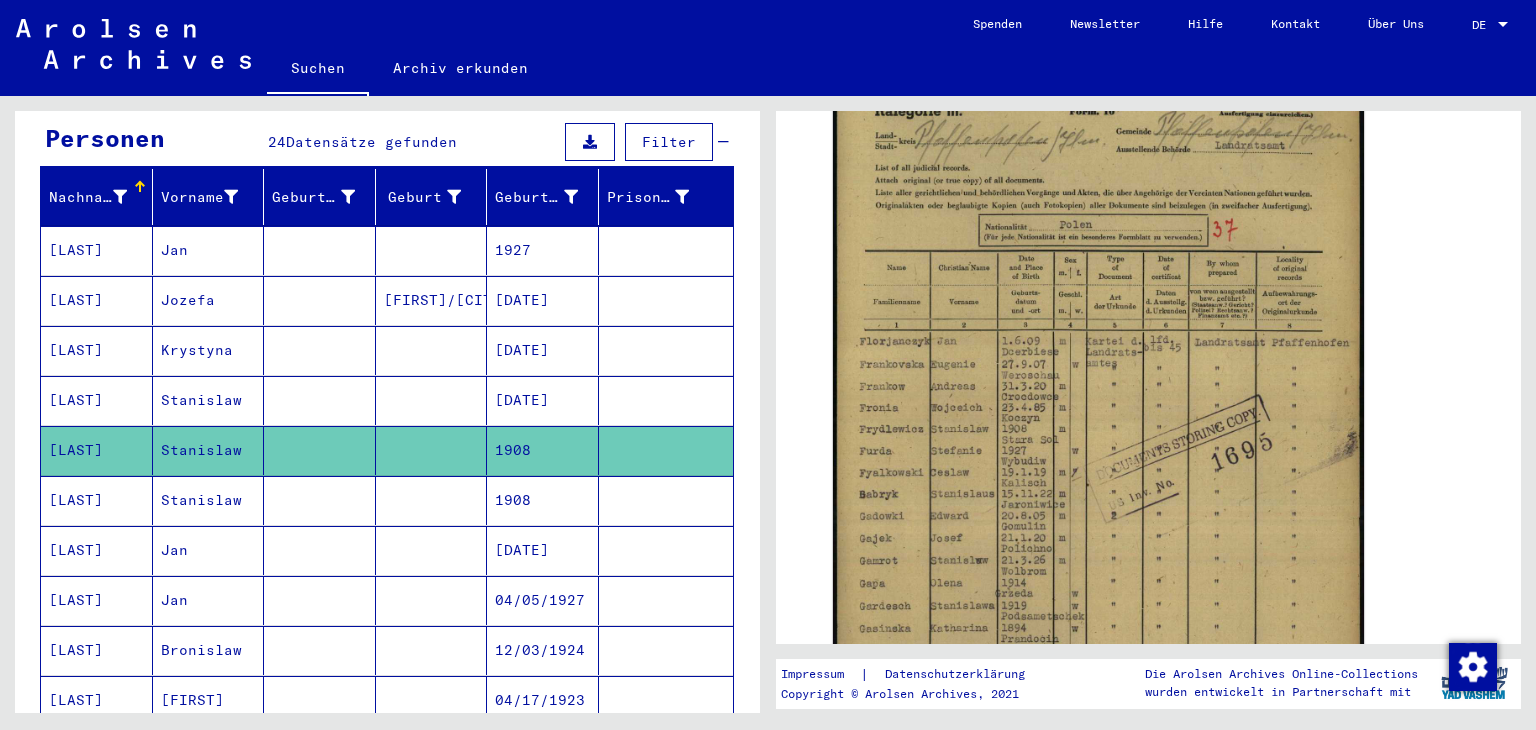 click on "Stanislaw" at bounding box center [209, 550] 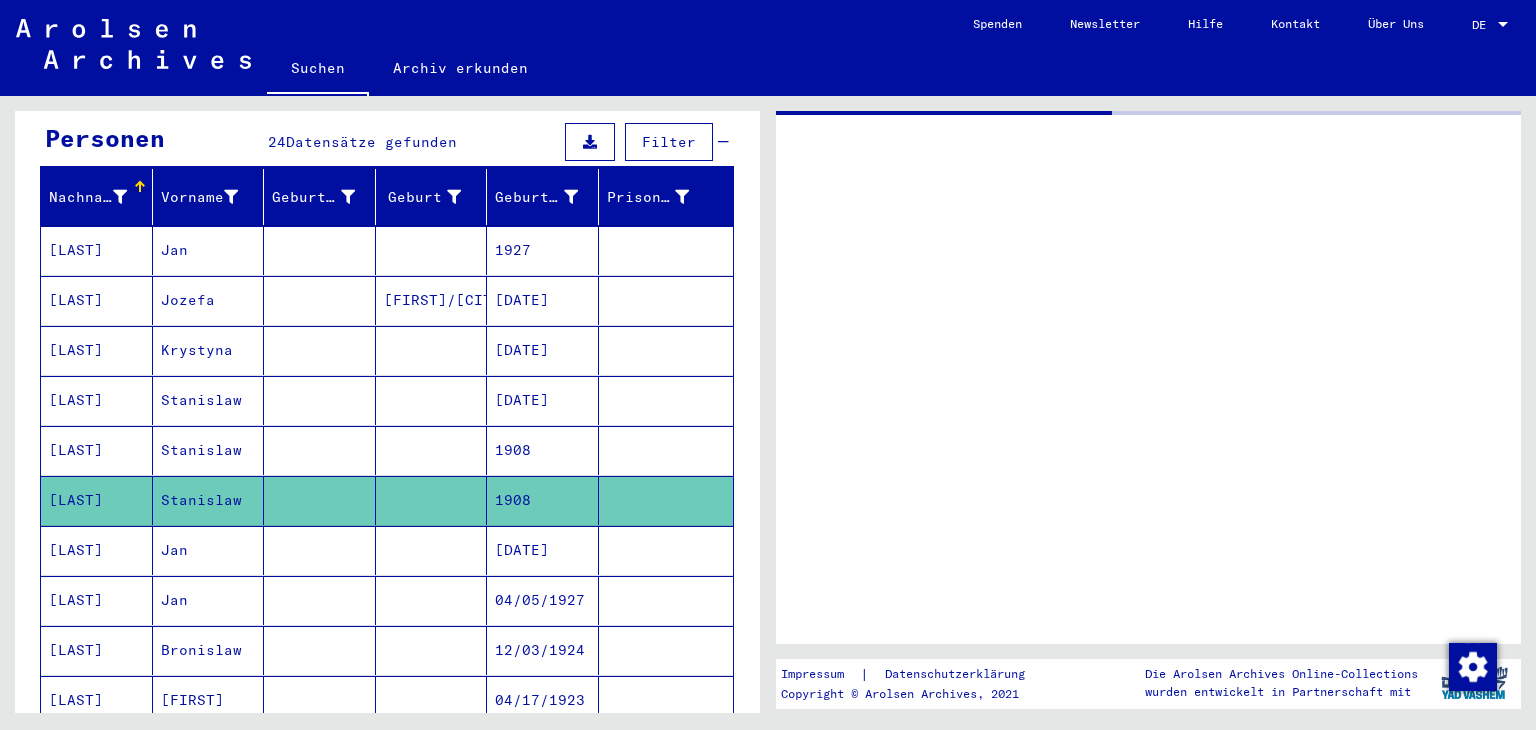 scroll, scrollTop: 0, scrollLeft: 0, axis: both 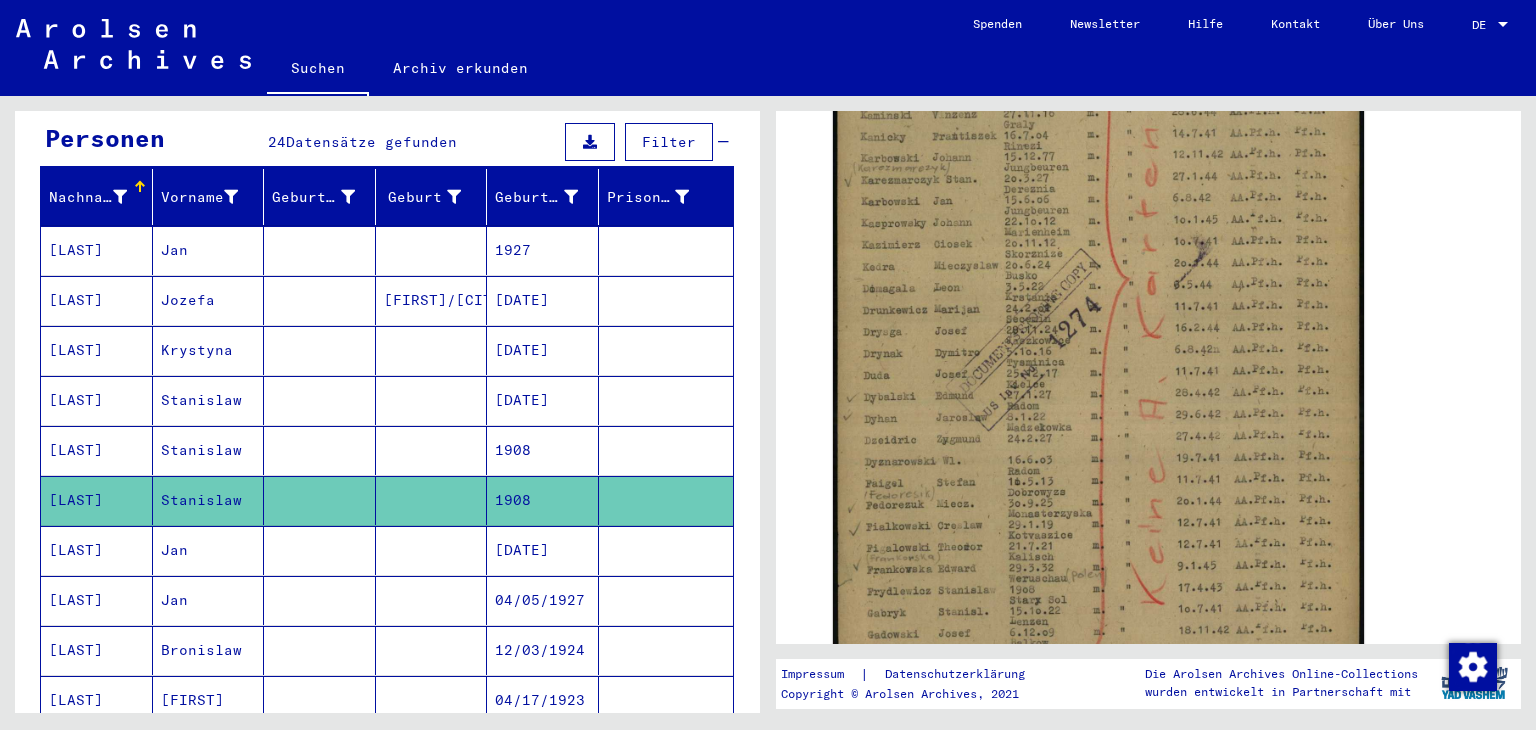 click on "Jan" at bounding box center [209, 600] 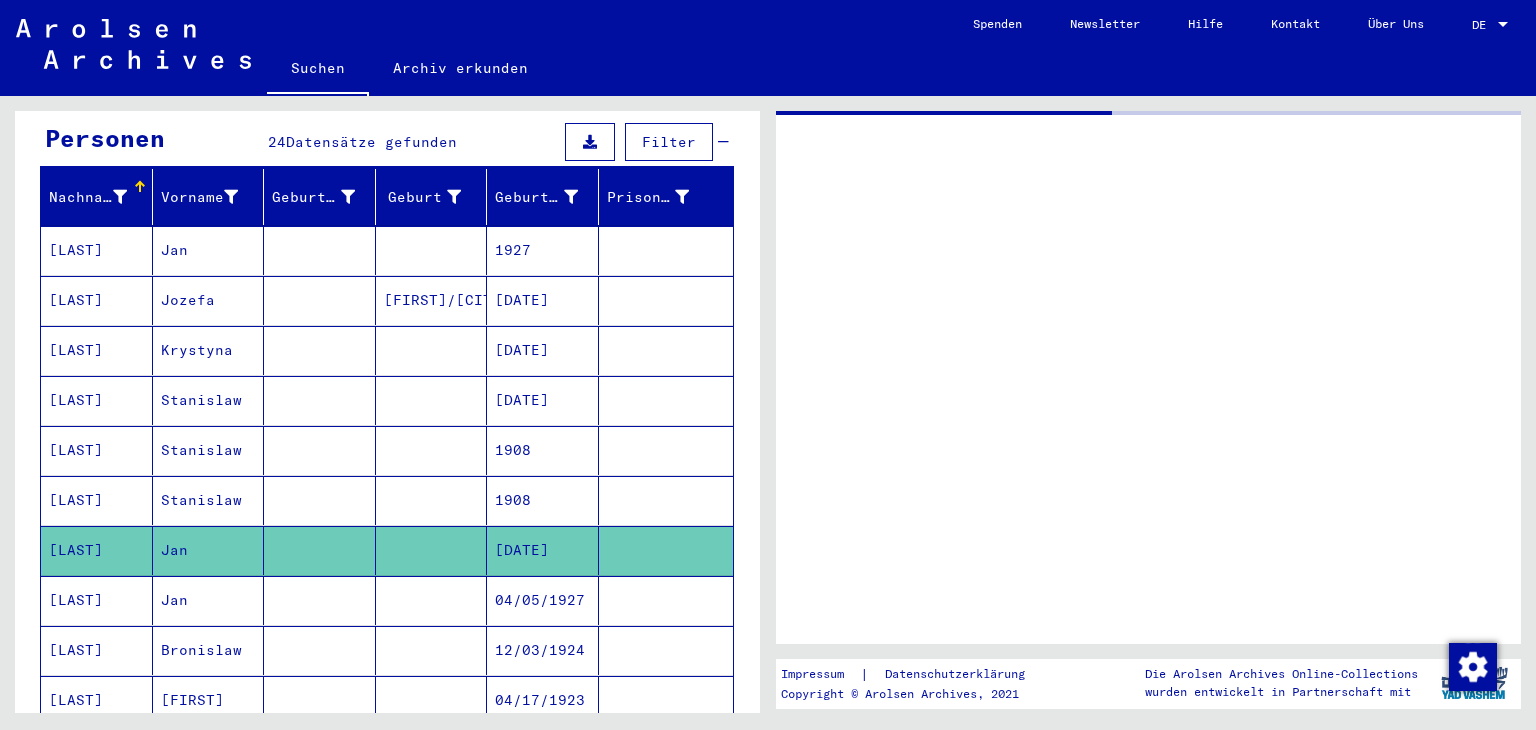 scroll, scrollTop: 0, scrollLeft: 0, axis: both 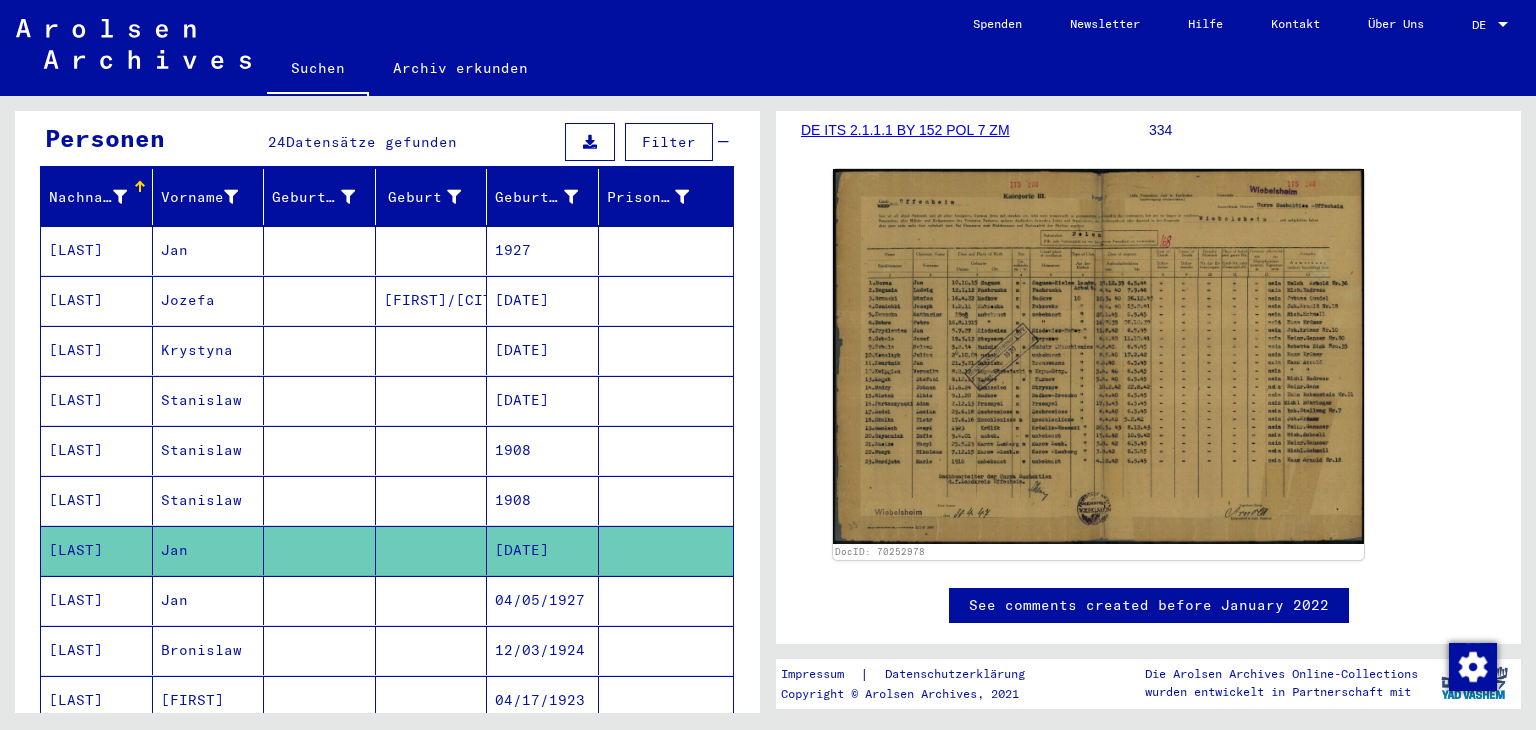 click on "Jan" at bounding box center (209, 650) 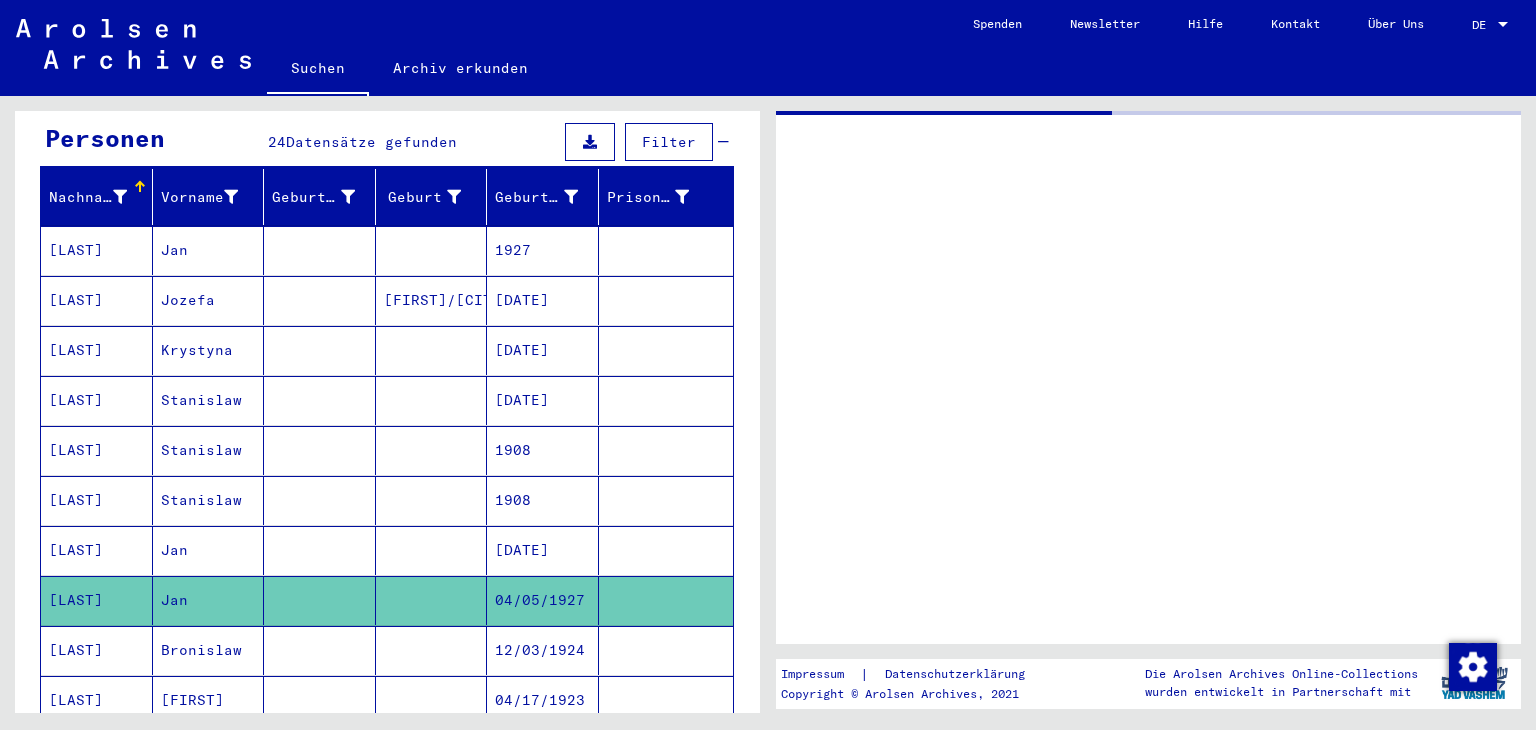 scroll, scrollTop: 0, scrollLeft: 0, axis: both 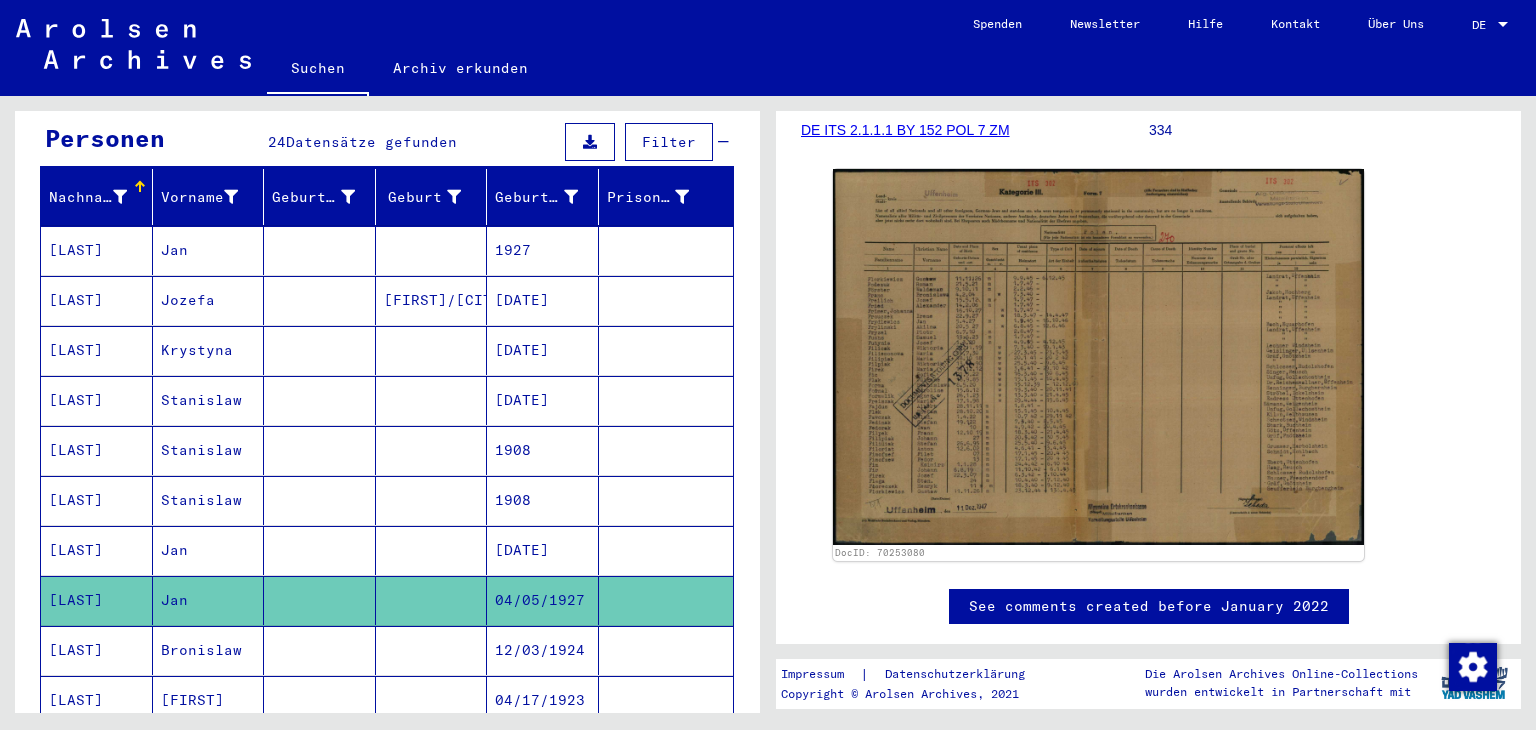 click on "Bronislaw" at bounding box center [209, 700] 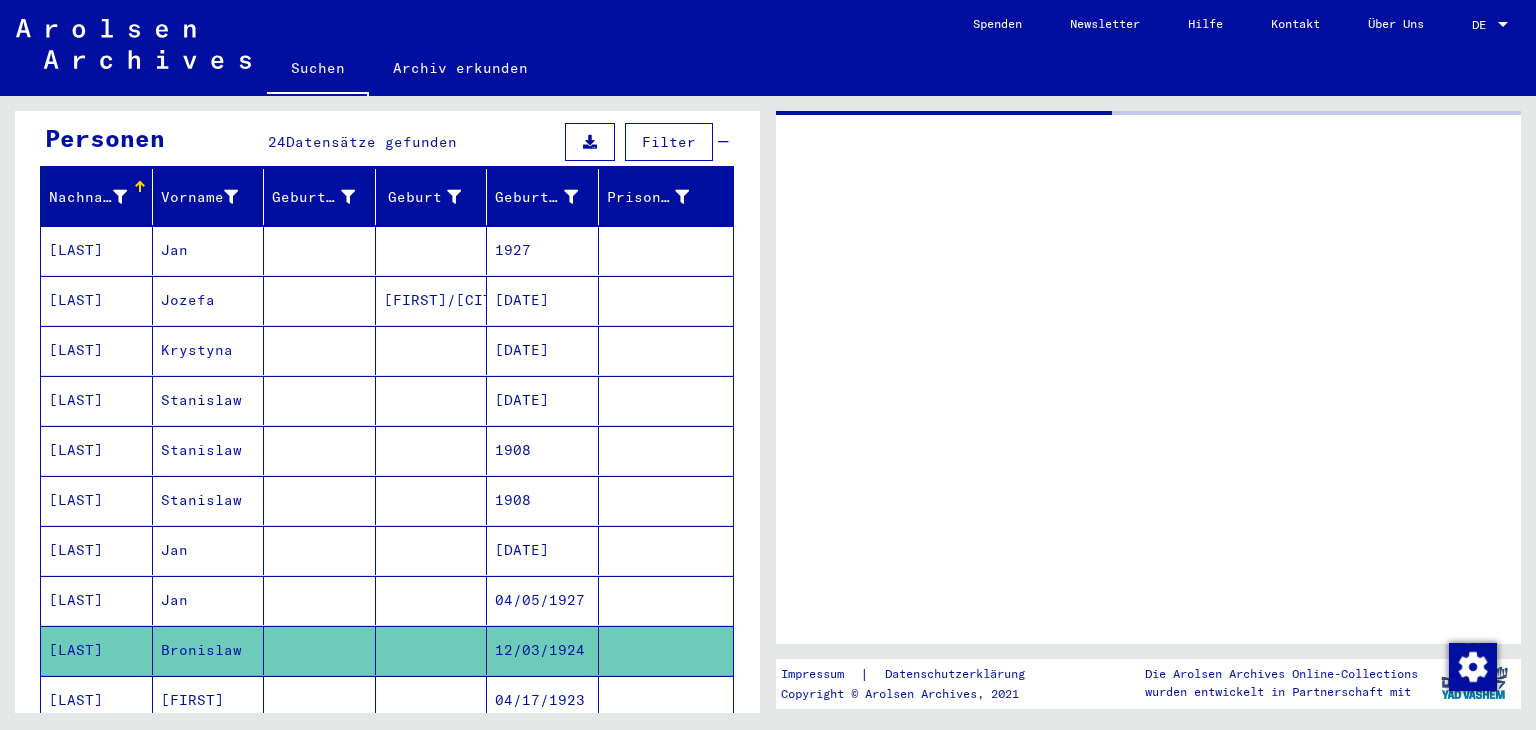 scroll, scrollTop: 0, scrollLeft: 0, axis: both 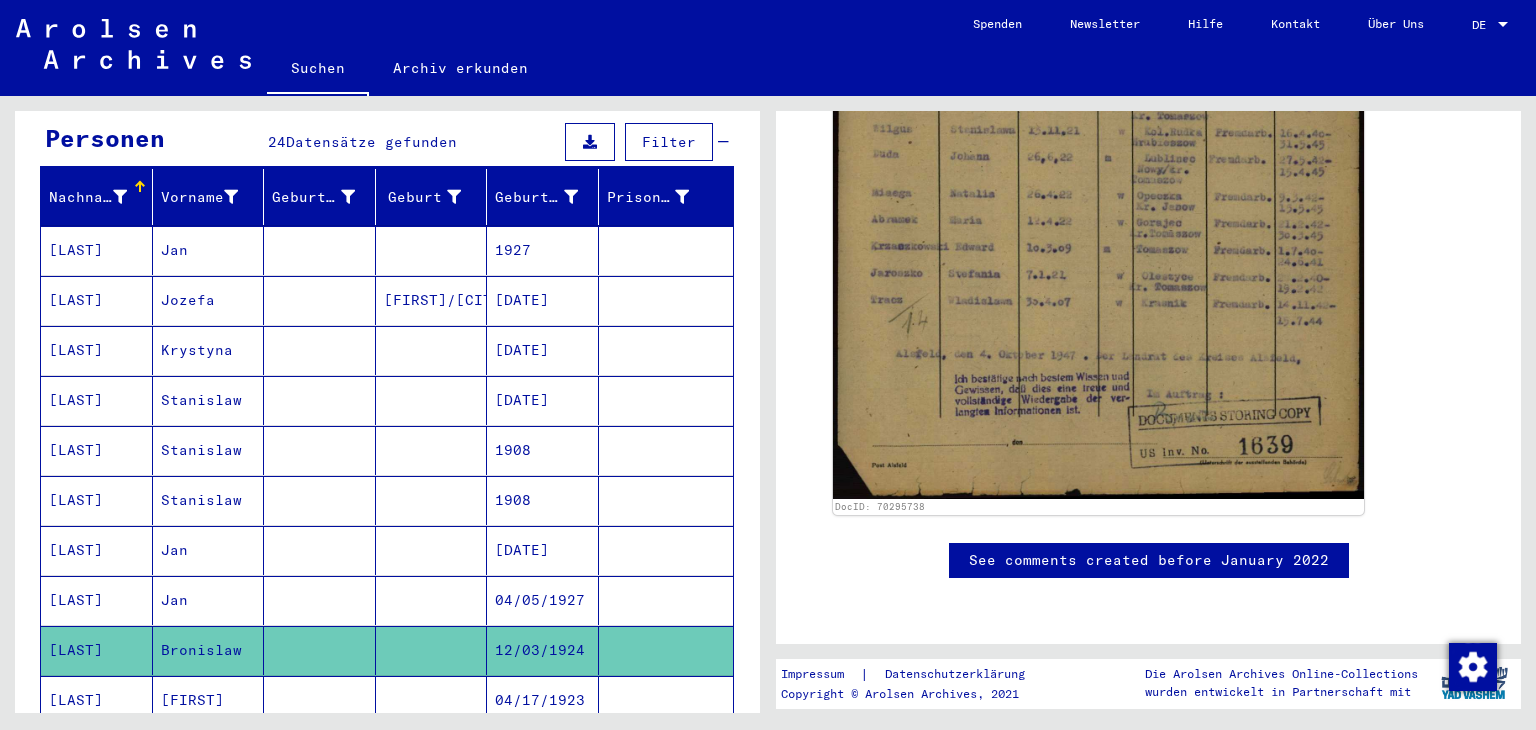 click on "[FIRST]" at bounding box center [209, 750] 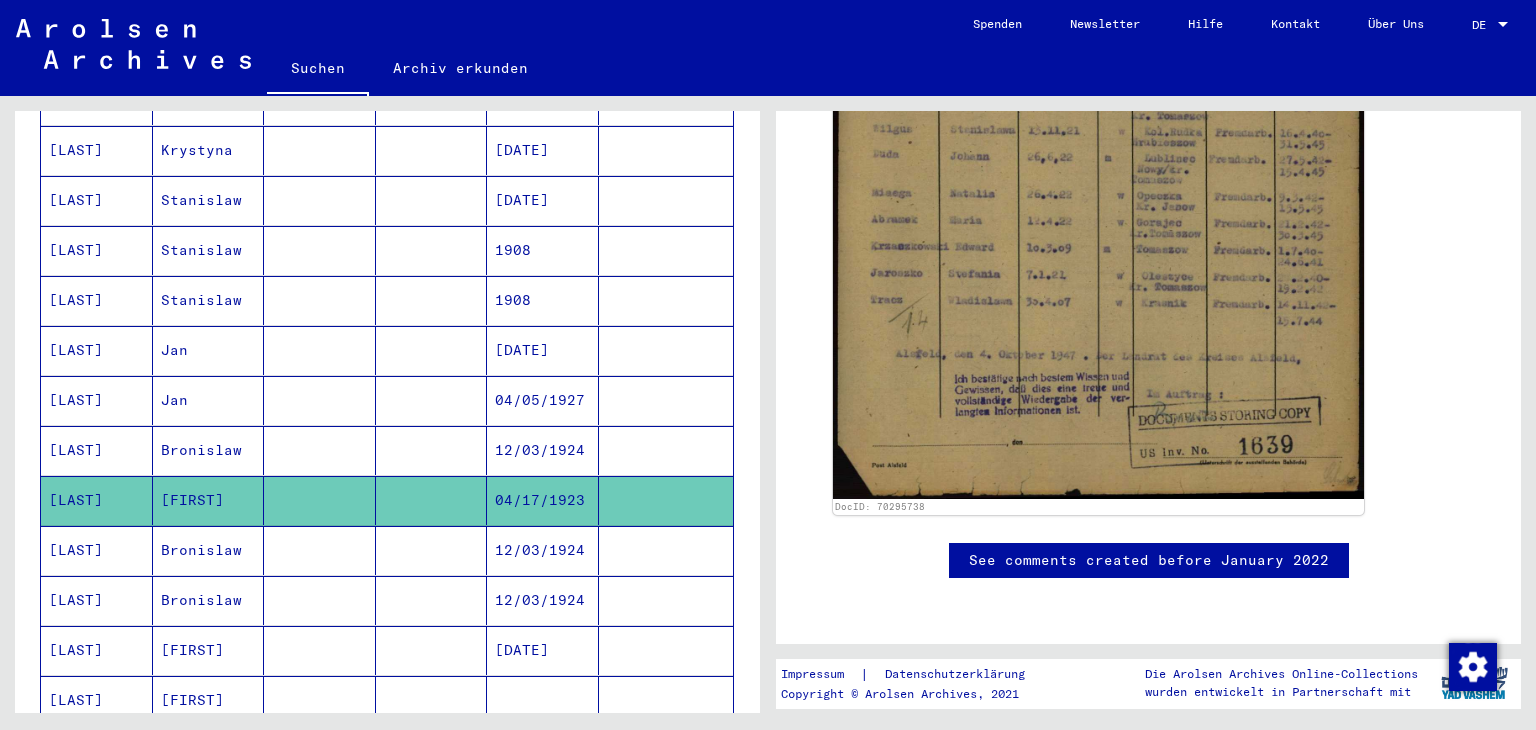 scroll, scrollTop: 500, scrollLeft: 0, axis: vertical 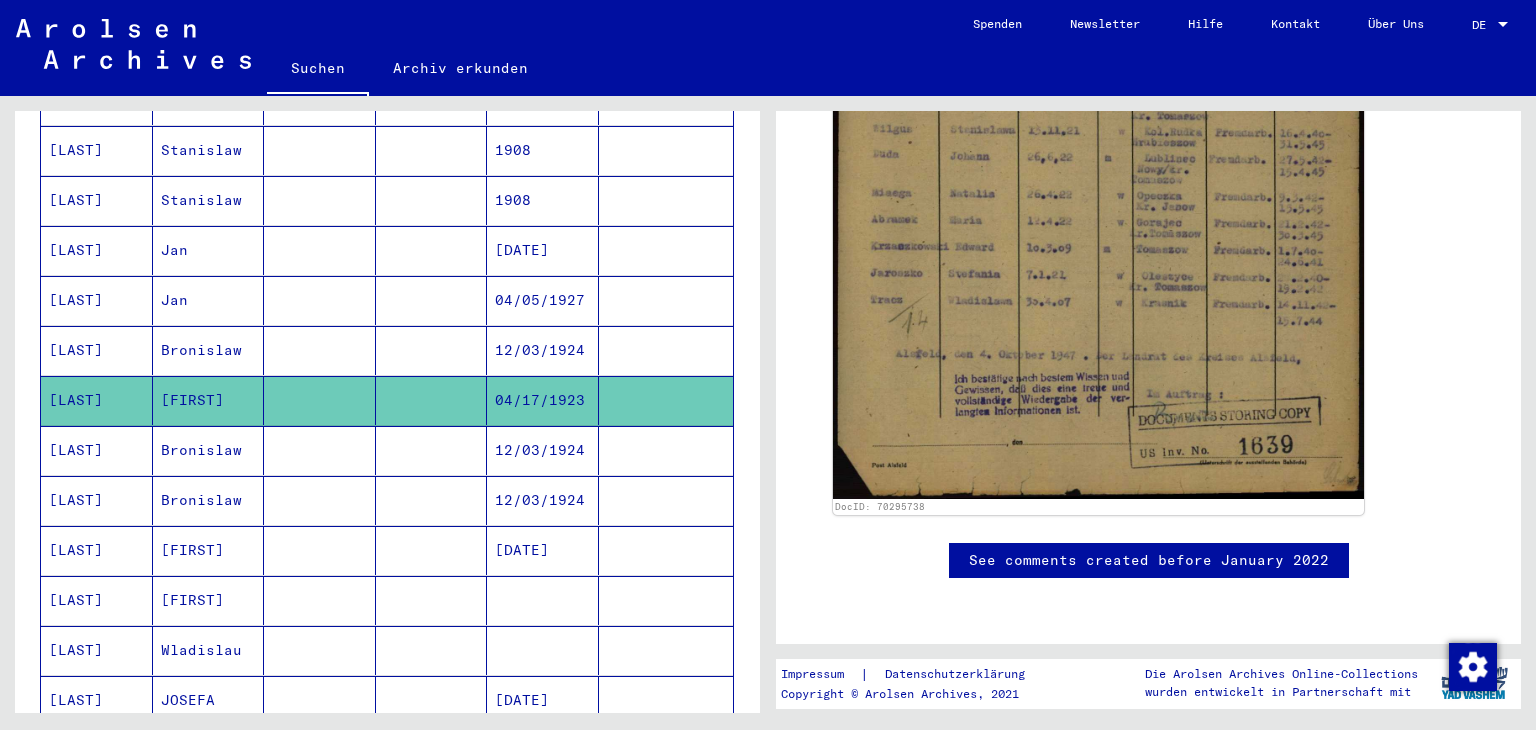 click on "Bronislaw" at bounding box center [209, 500] 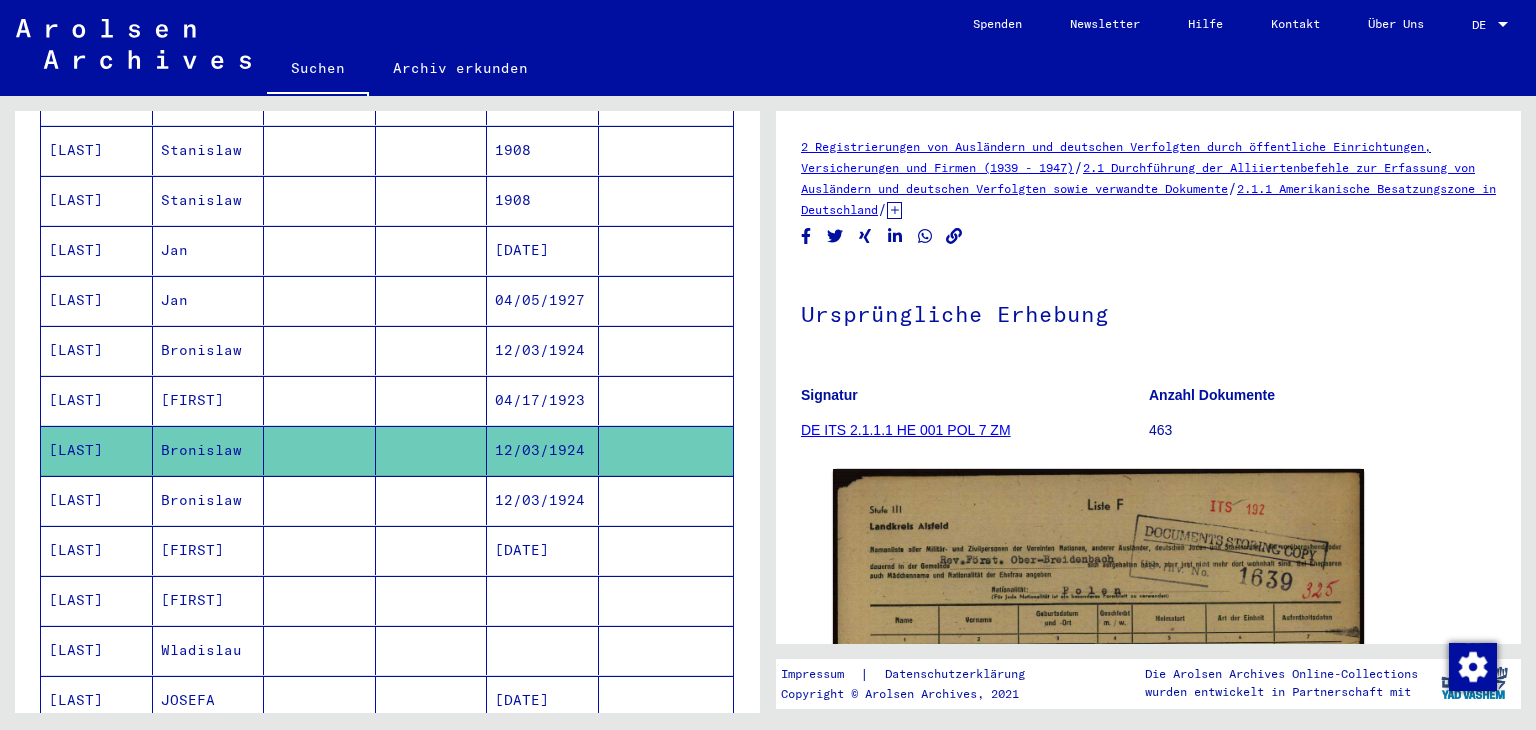 scroll, scrollTop: 0, scrollLeft: 0, axis: both 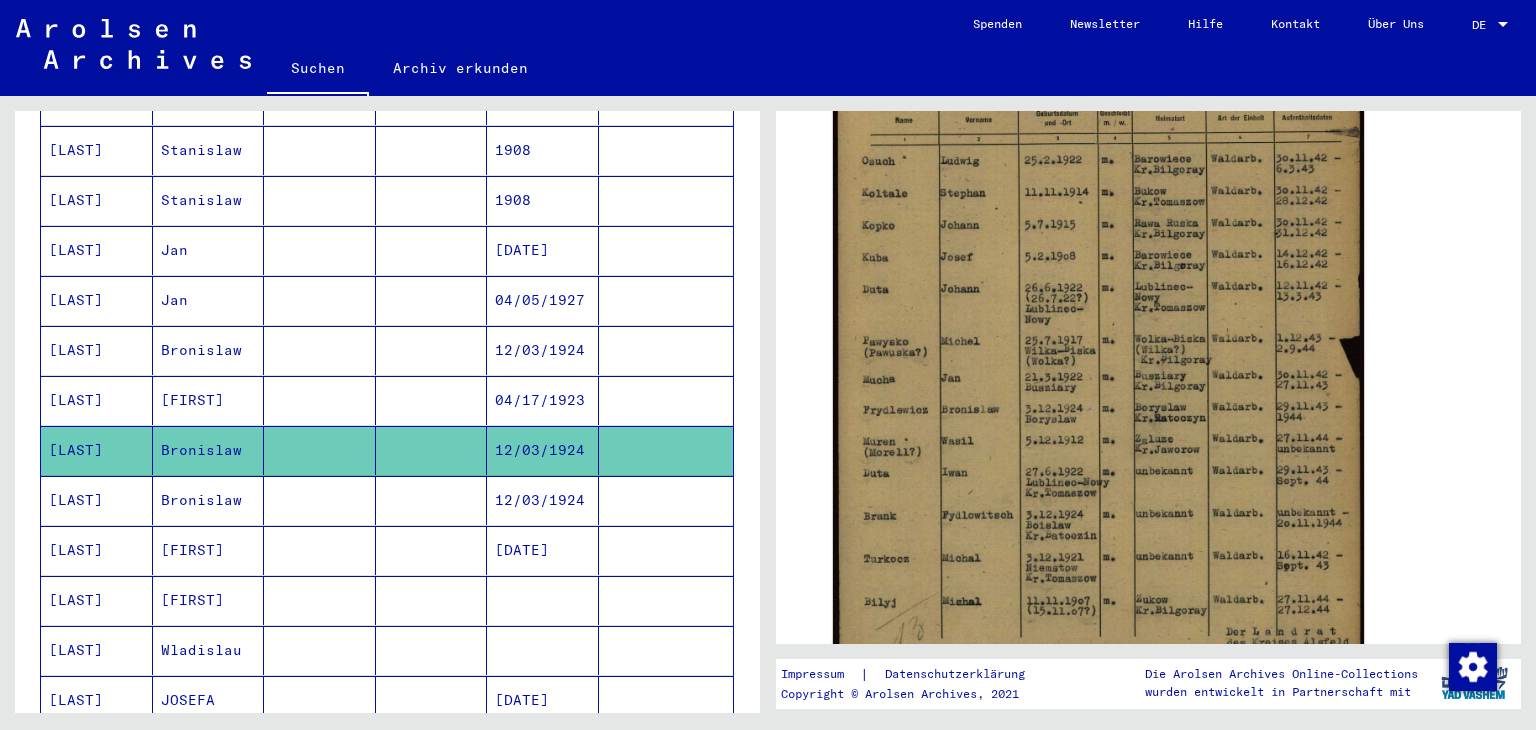 click on "Bronislaw" at bounding box center (209, 550) 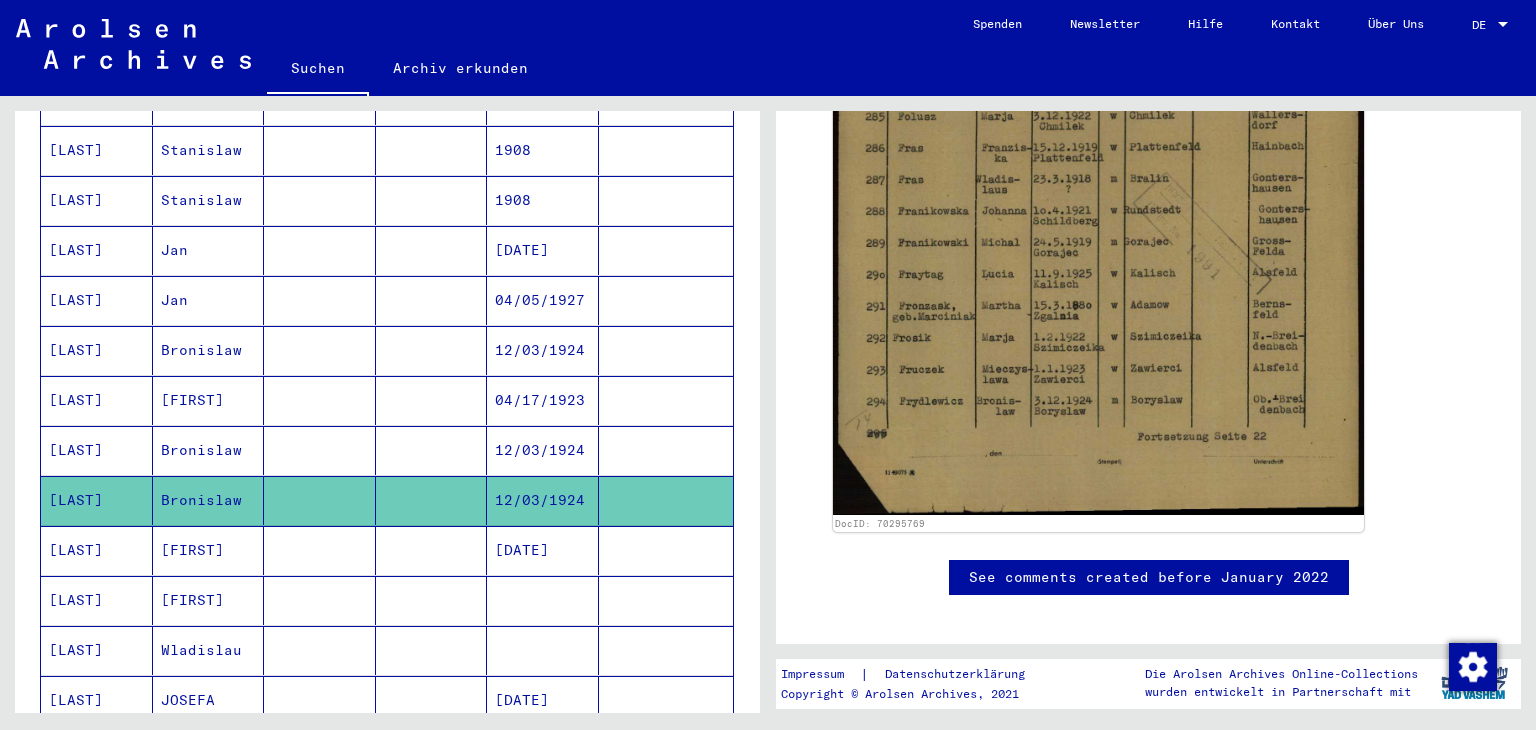 click on "[FIRST]" at bounding box center [209, 600] 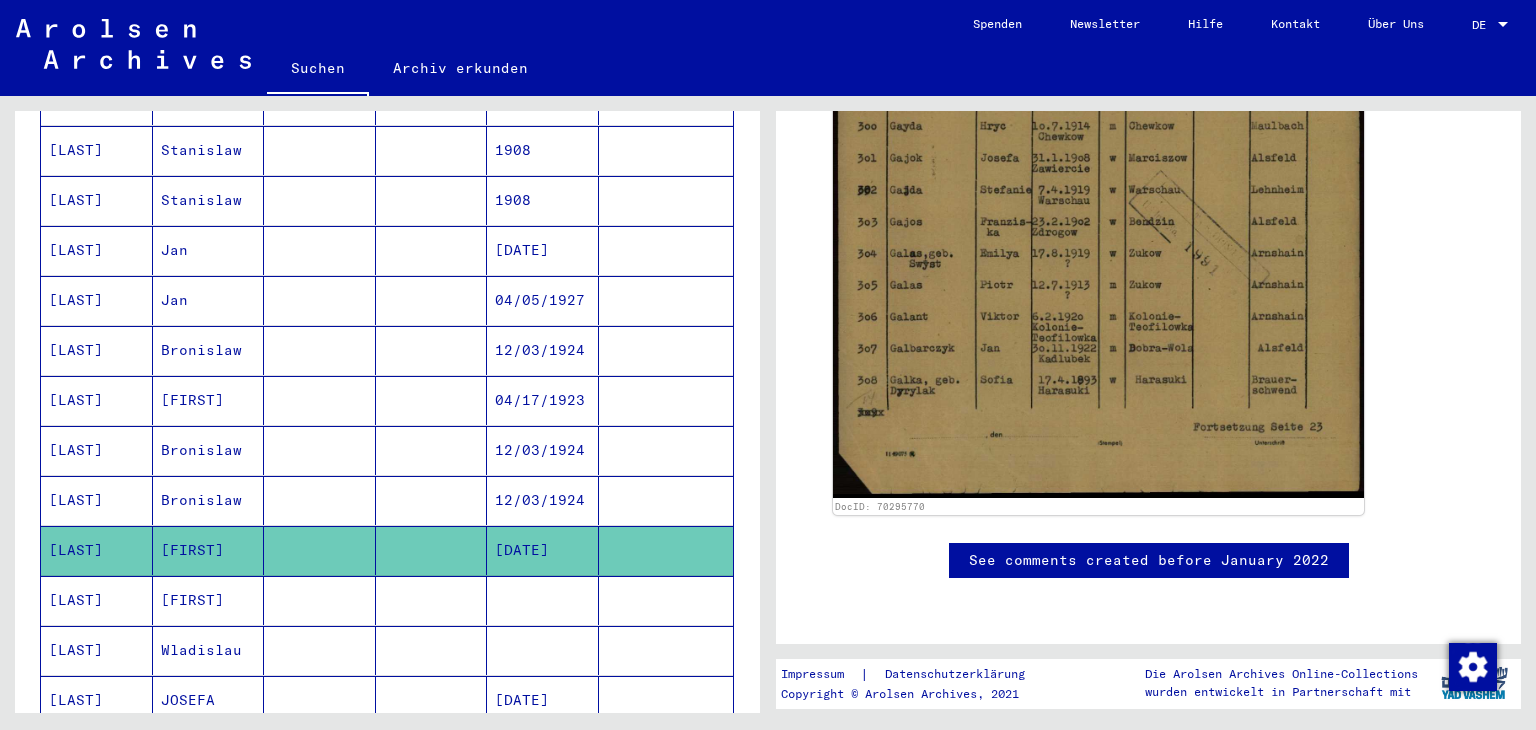 click on "[FIRST]" at bounding box center (209, 650) 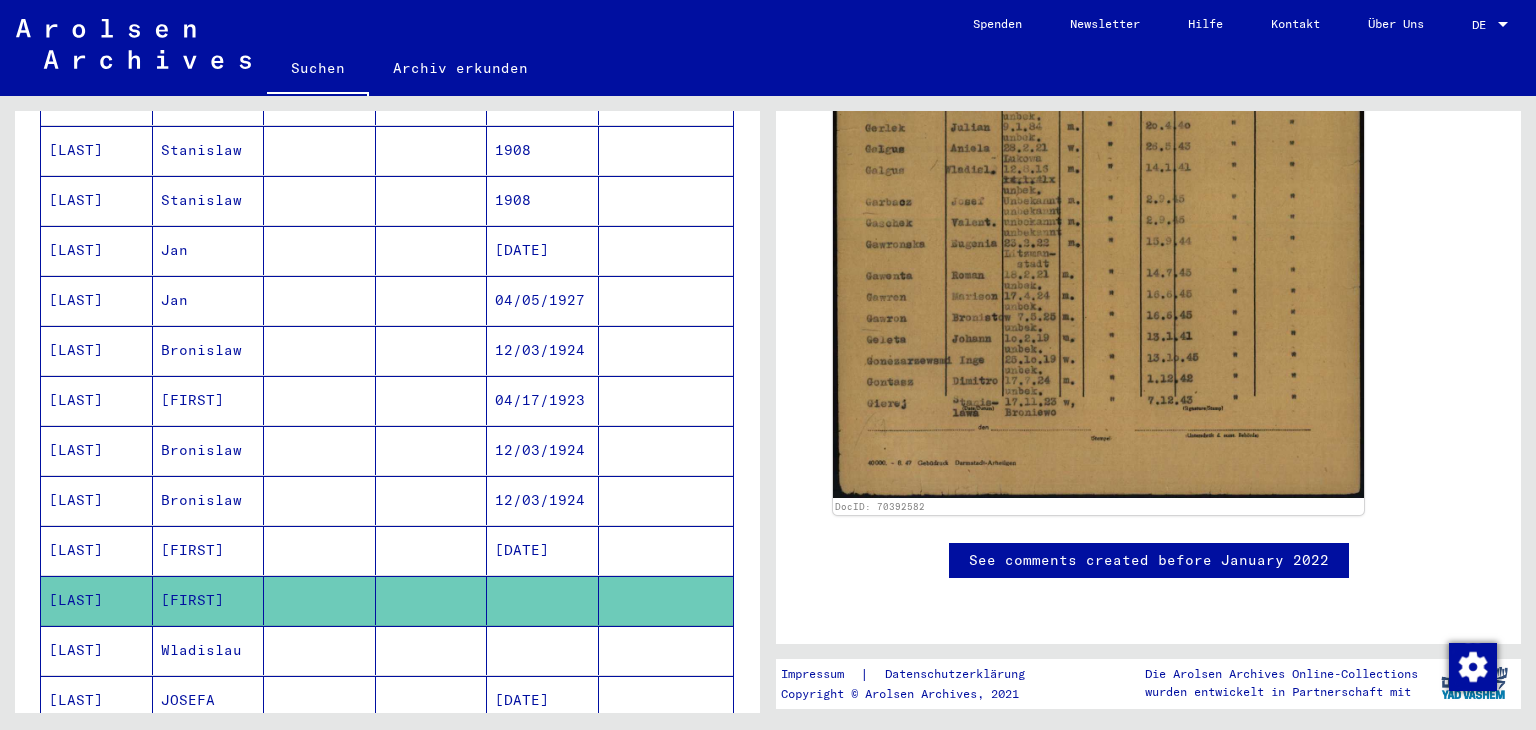 click on "Wladislau" at bounding box center (209, 700) 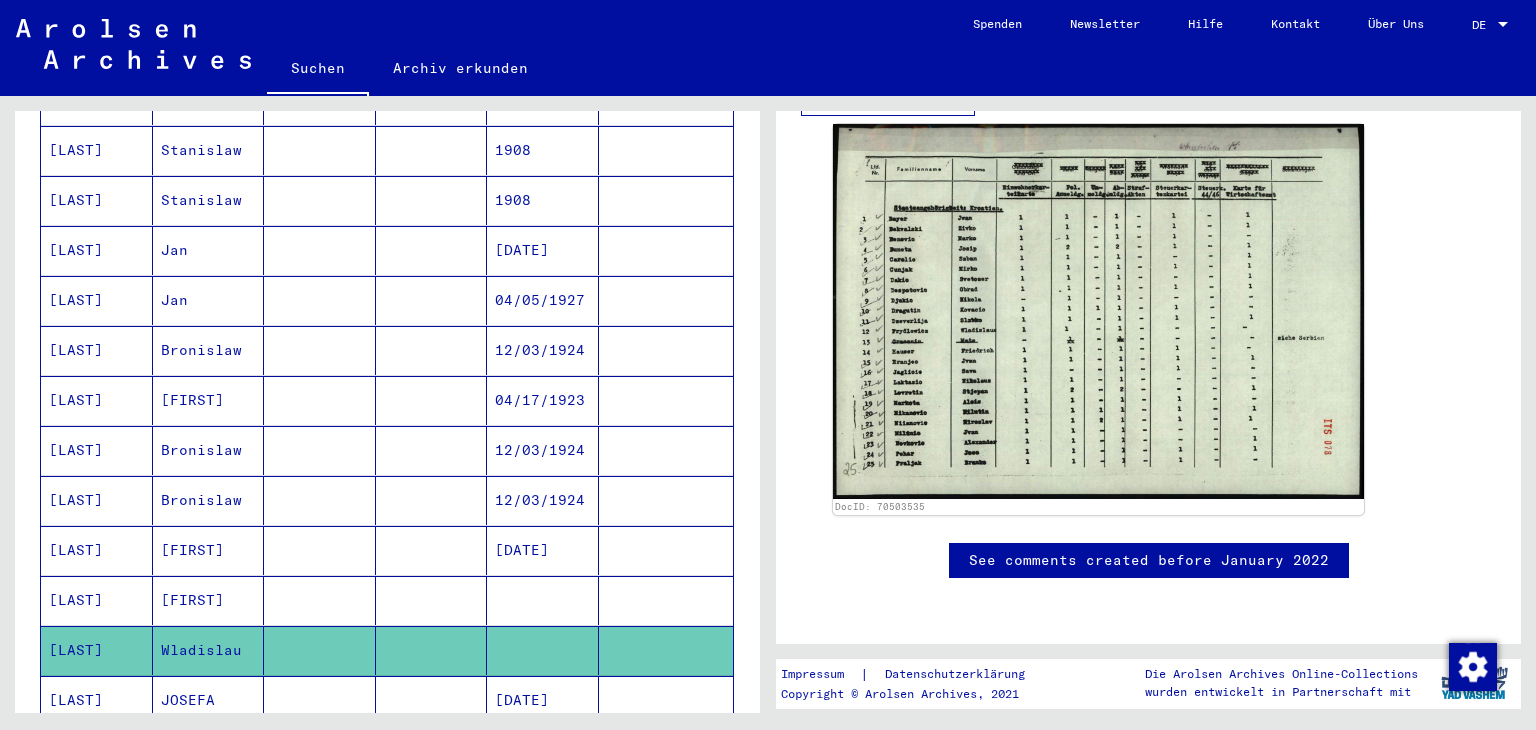 click on "JOSEFA" at bounding box center (209, 750) 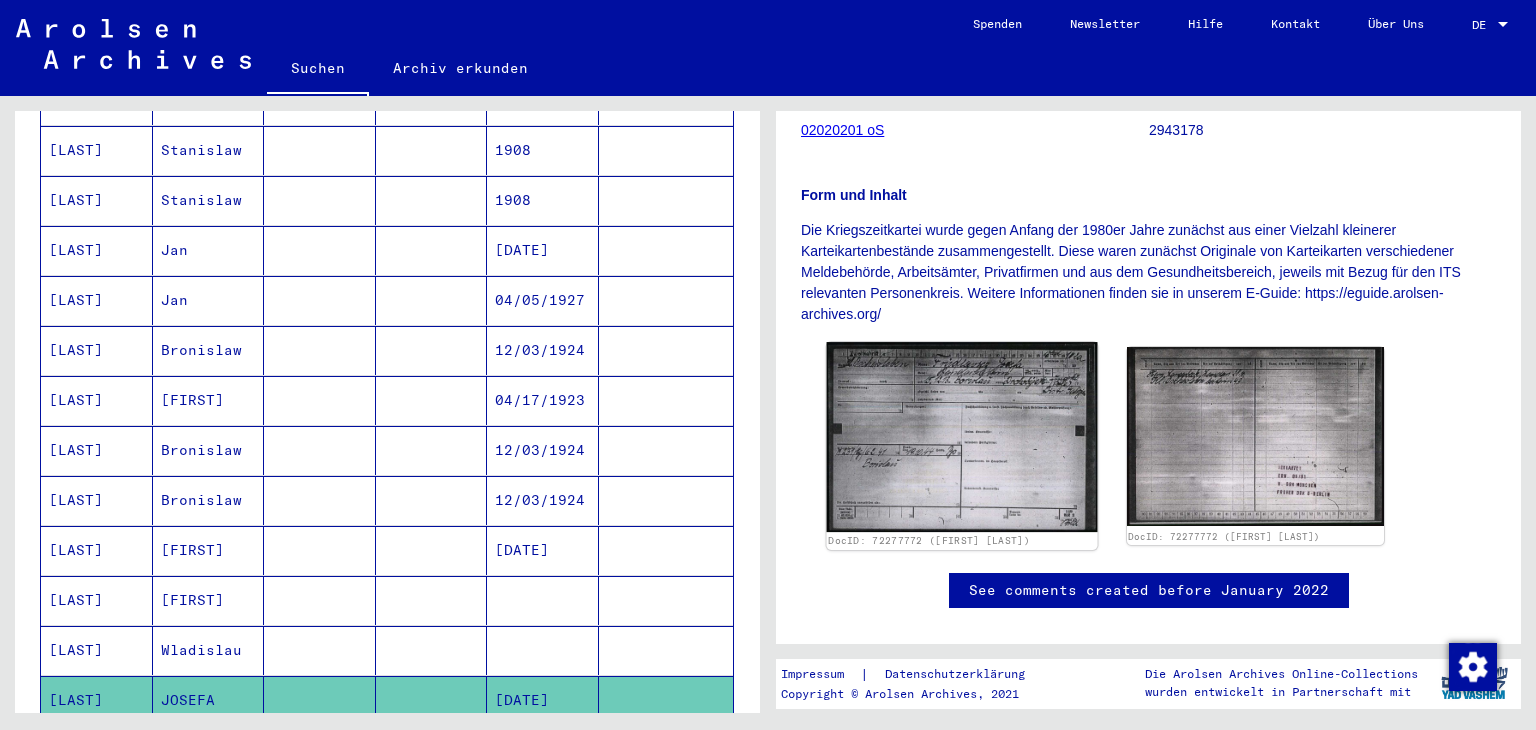 click 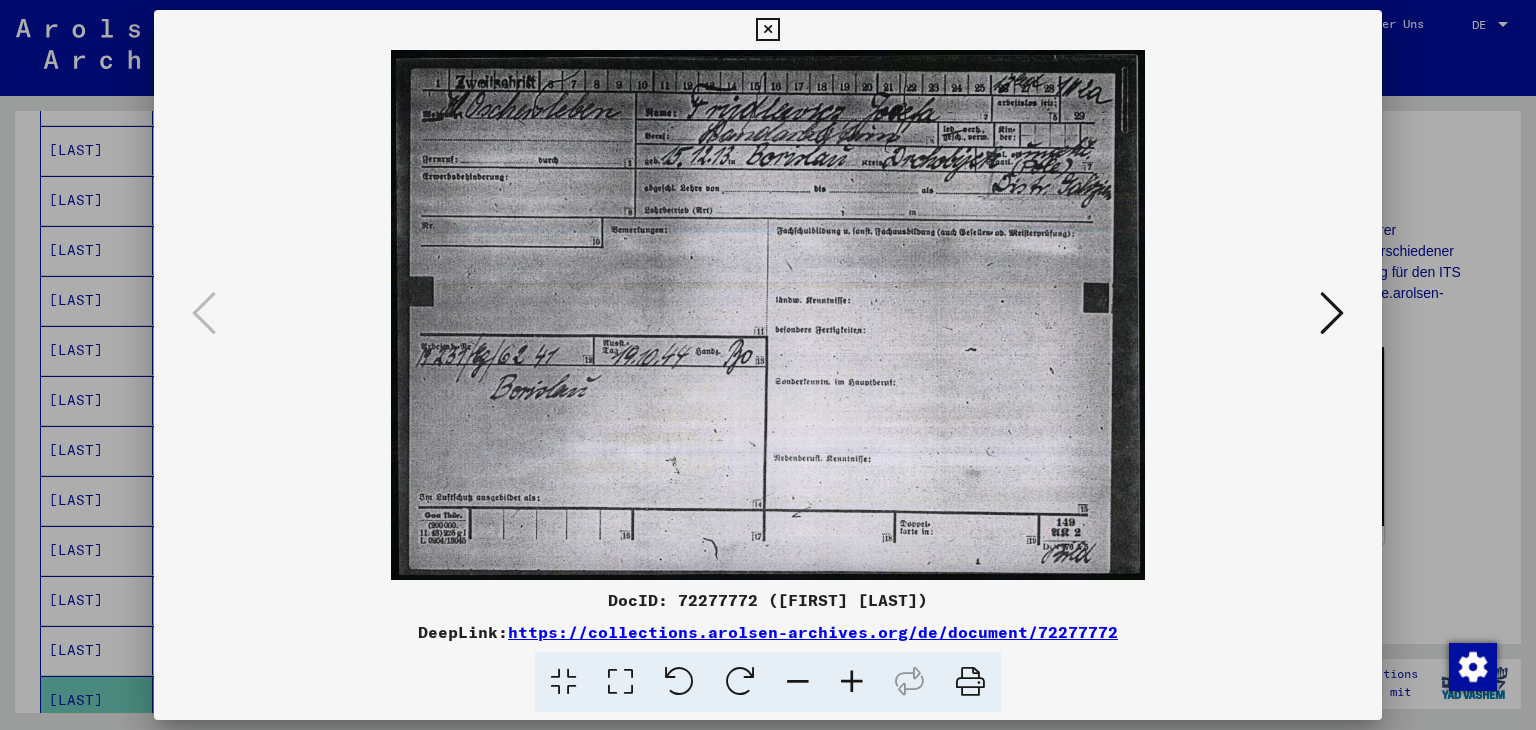 click at bounding box center [768, 365] 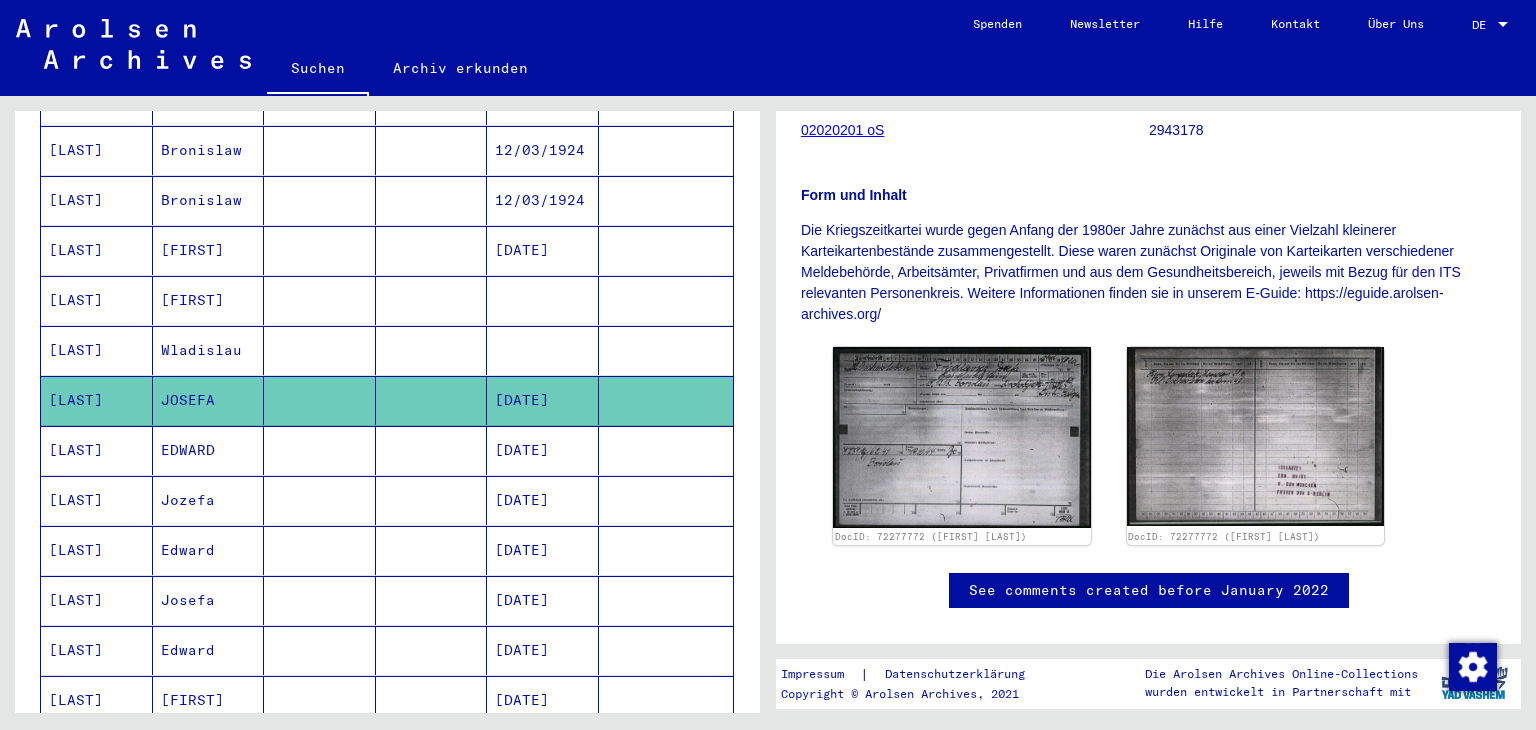 click on "EDWARD" at bounding box center [209, 500] 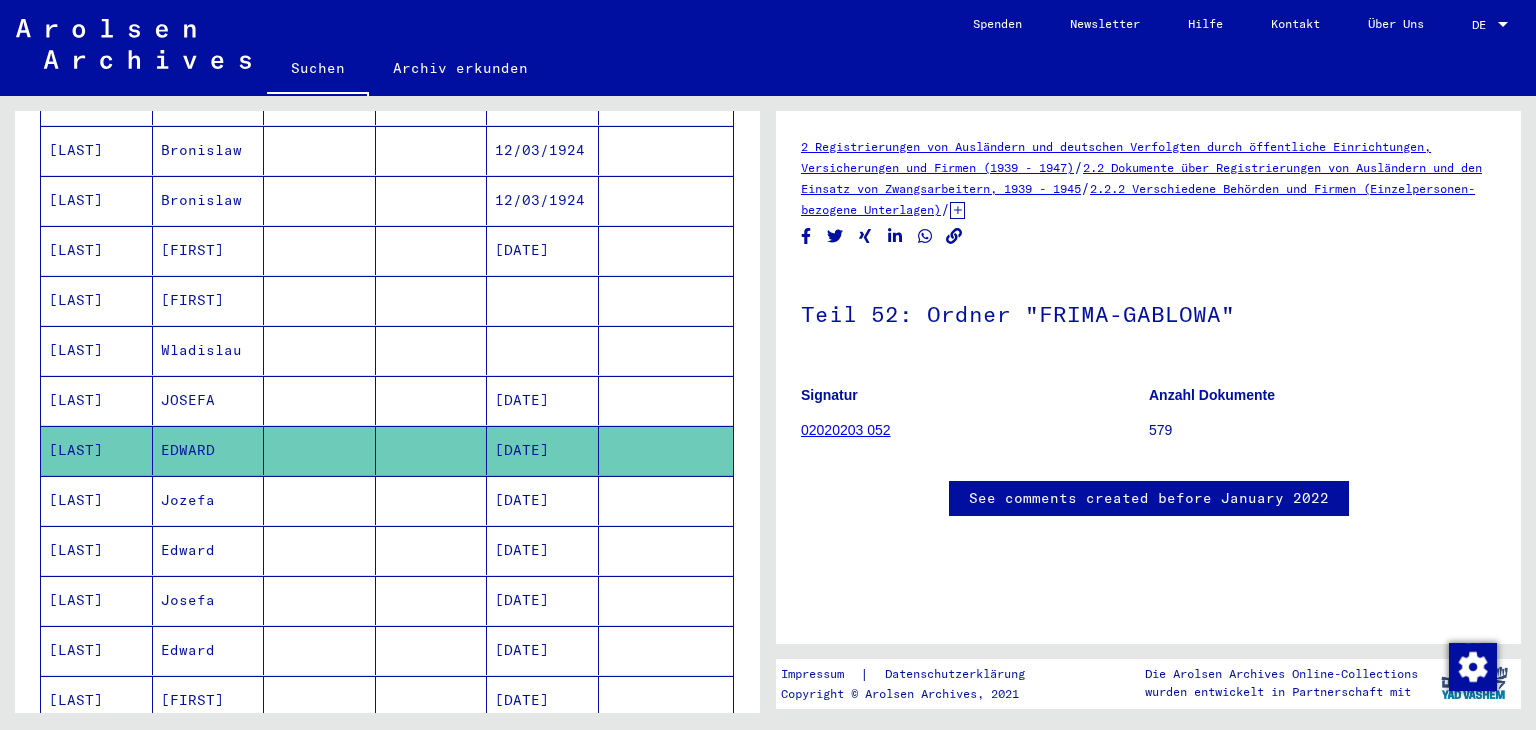 click on "Jozefa" at bounding box center (209, 550) 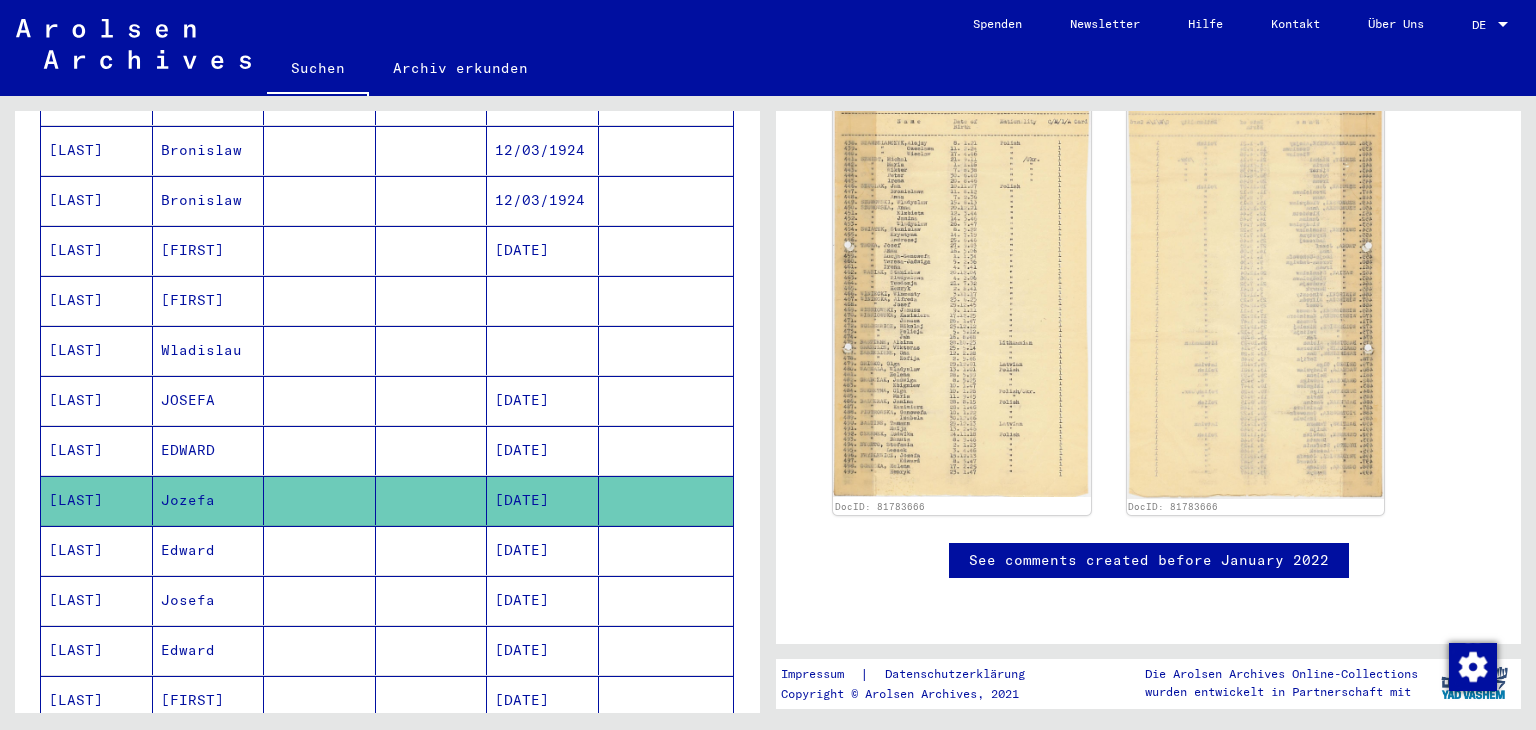 click on "Edward" at bounding box center (209, 600) 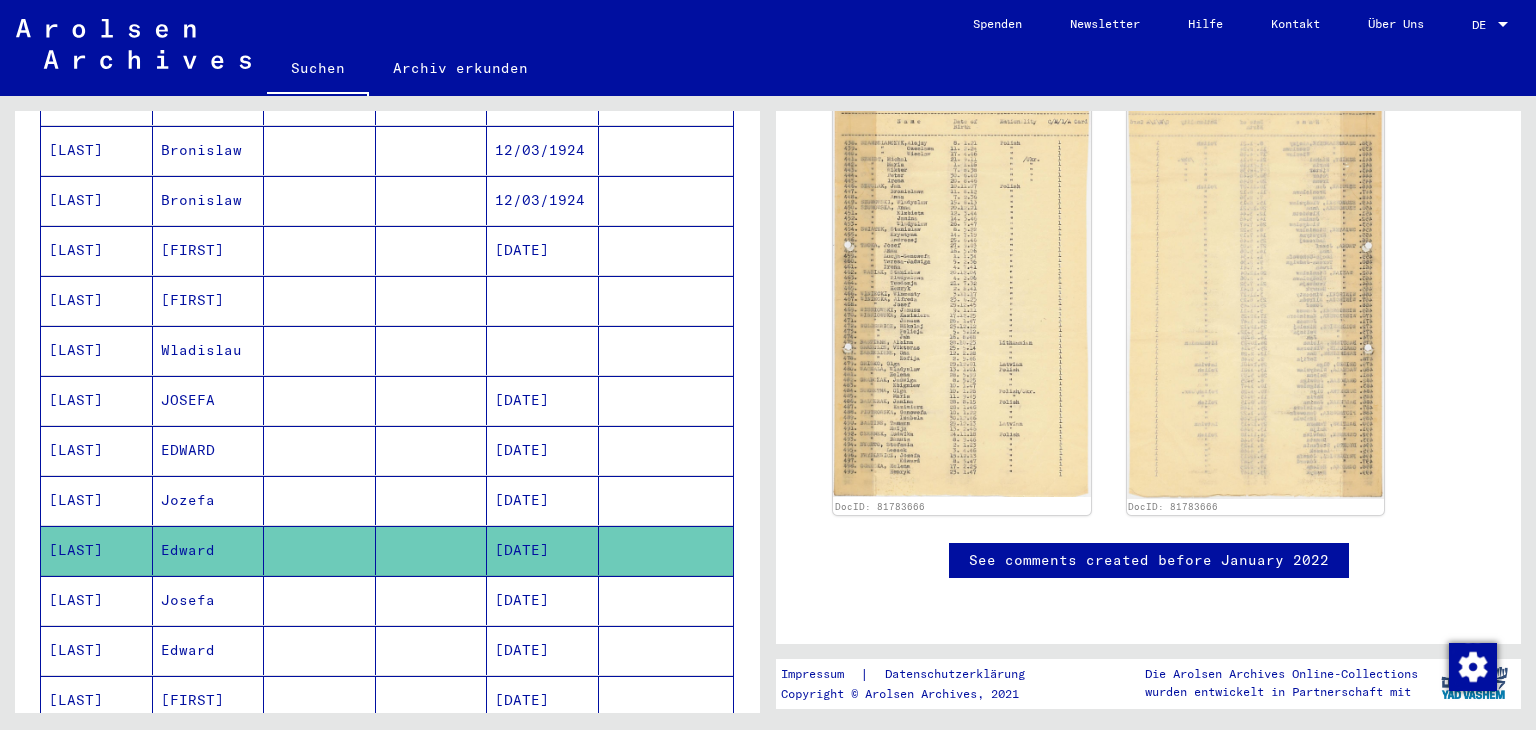 click on "Josefa" at bounding box center [209, 650] 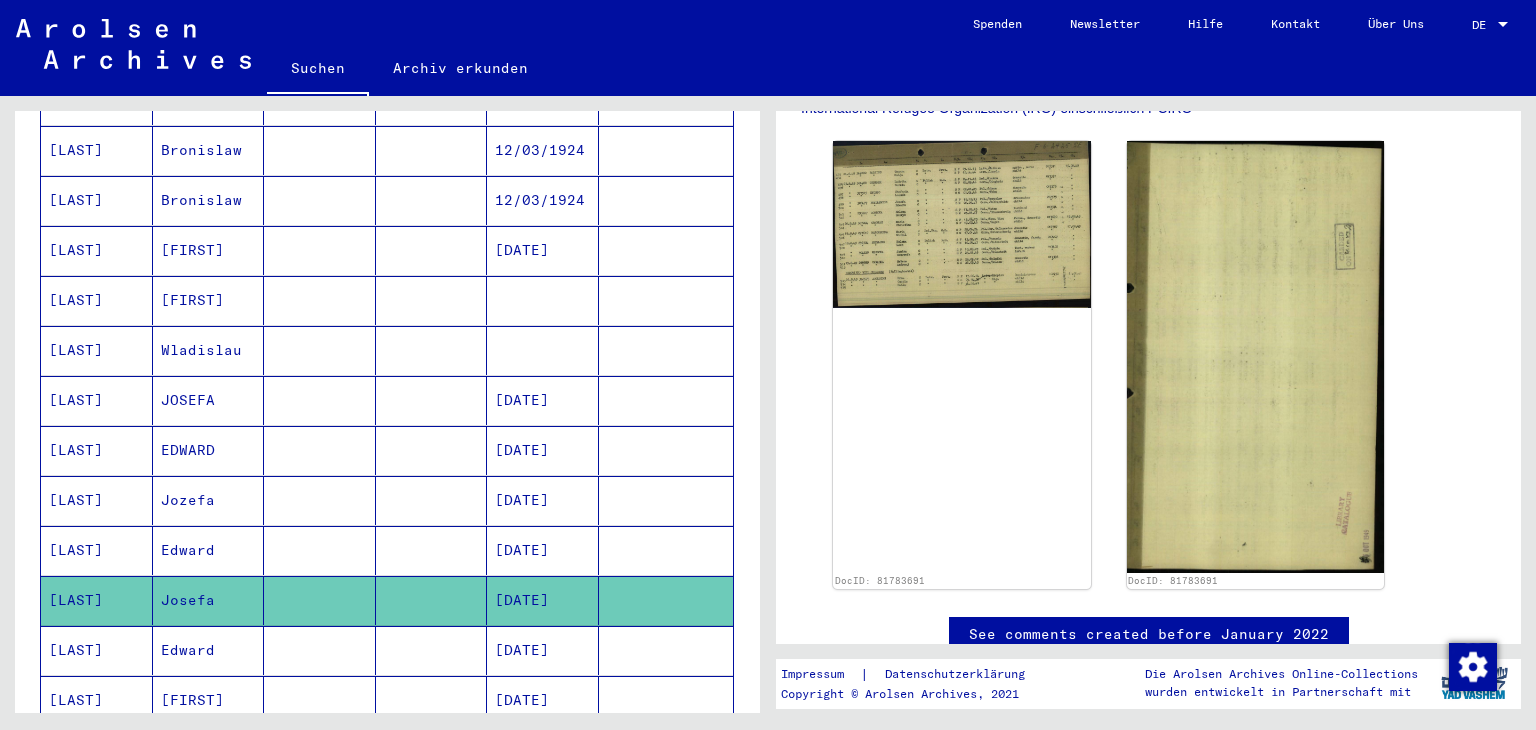 click on "Edward" at bounding box center [209, 700] 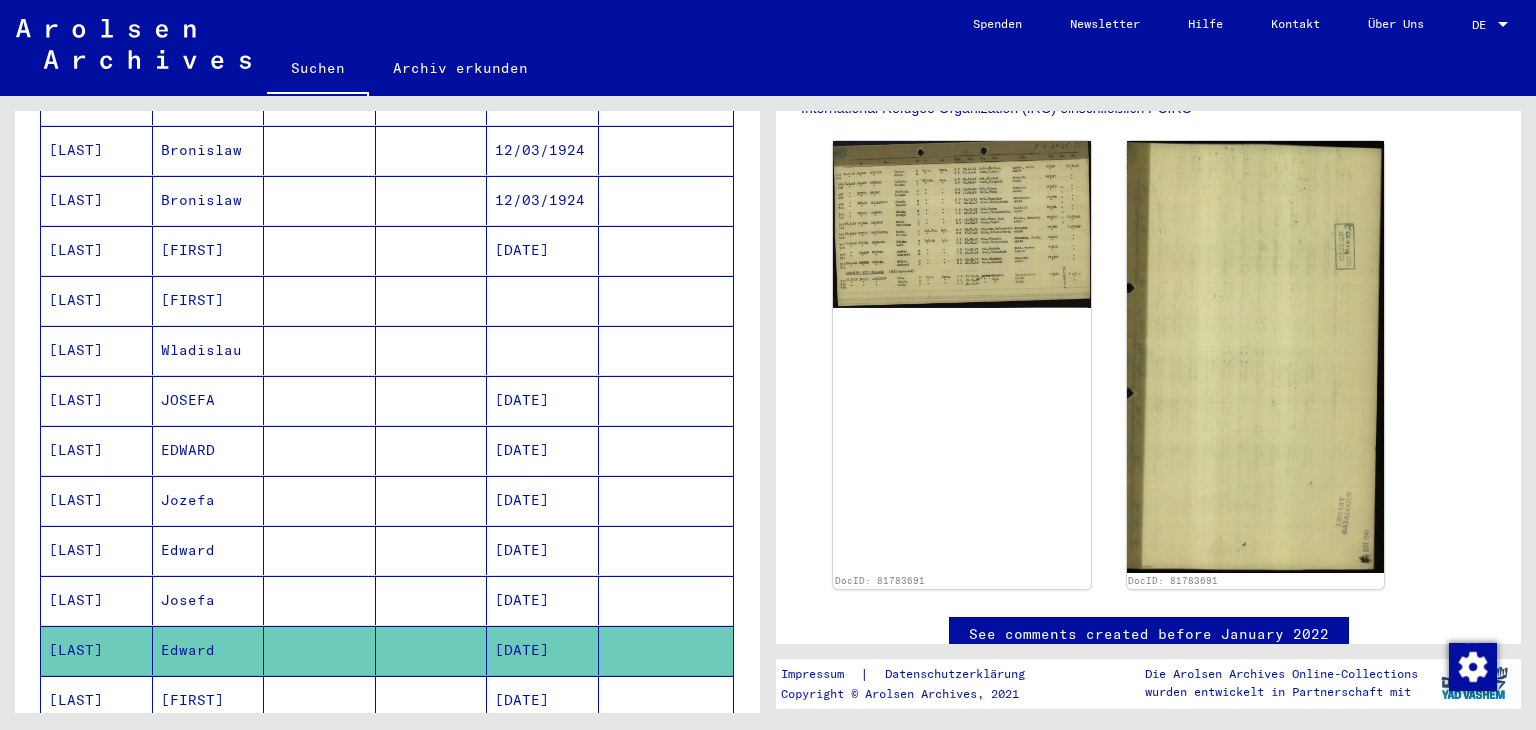 click on "[FIRST]" at bounding box center (209, 750) 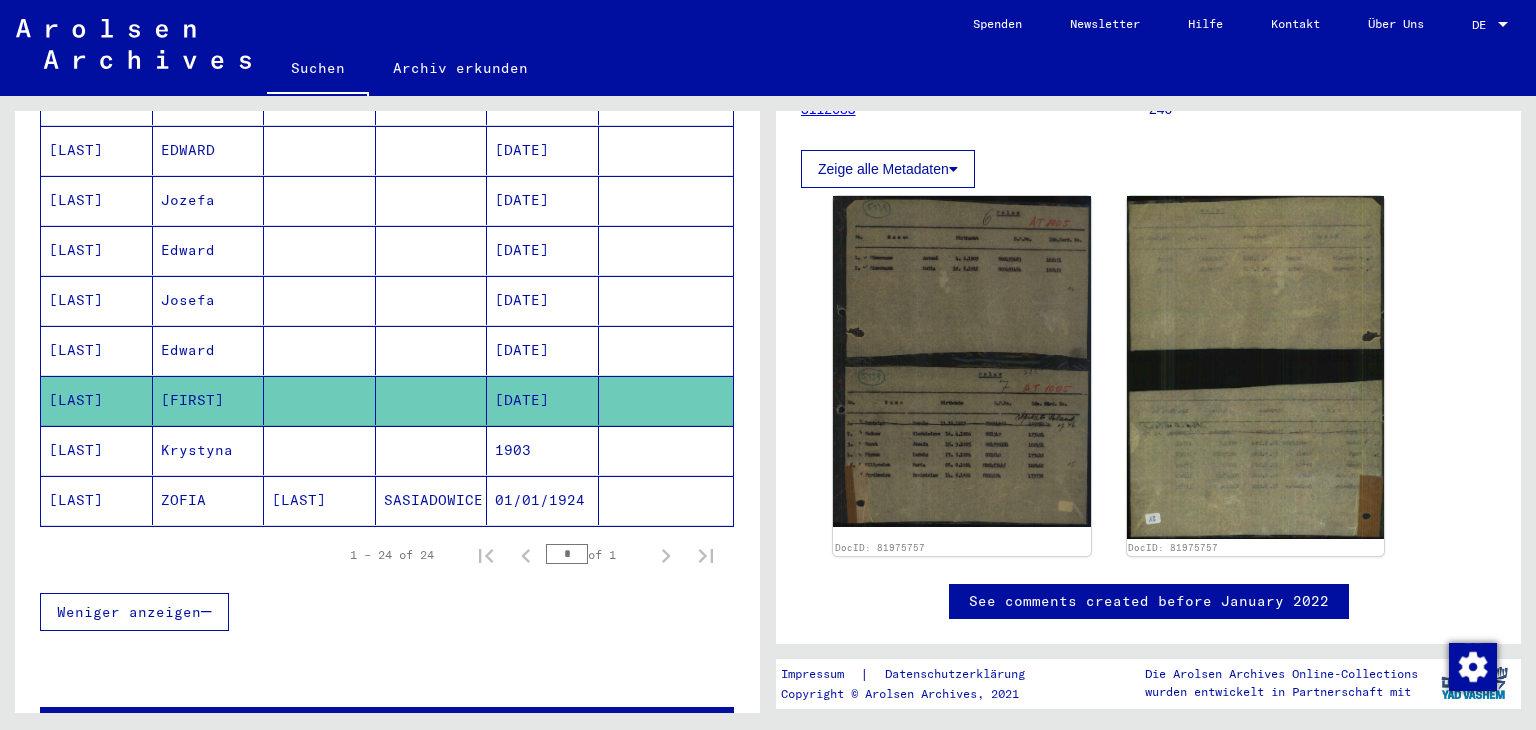 click on "Krystyna" at bounding box center [209, 500] 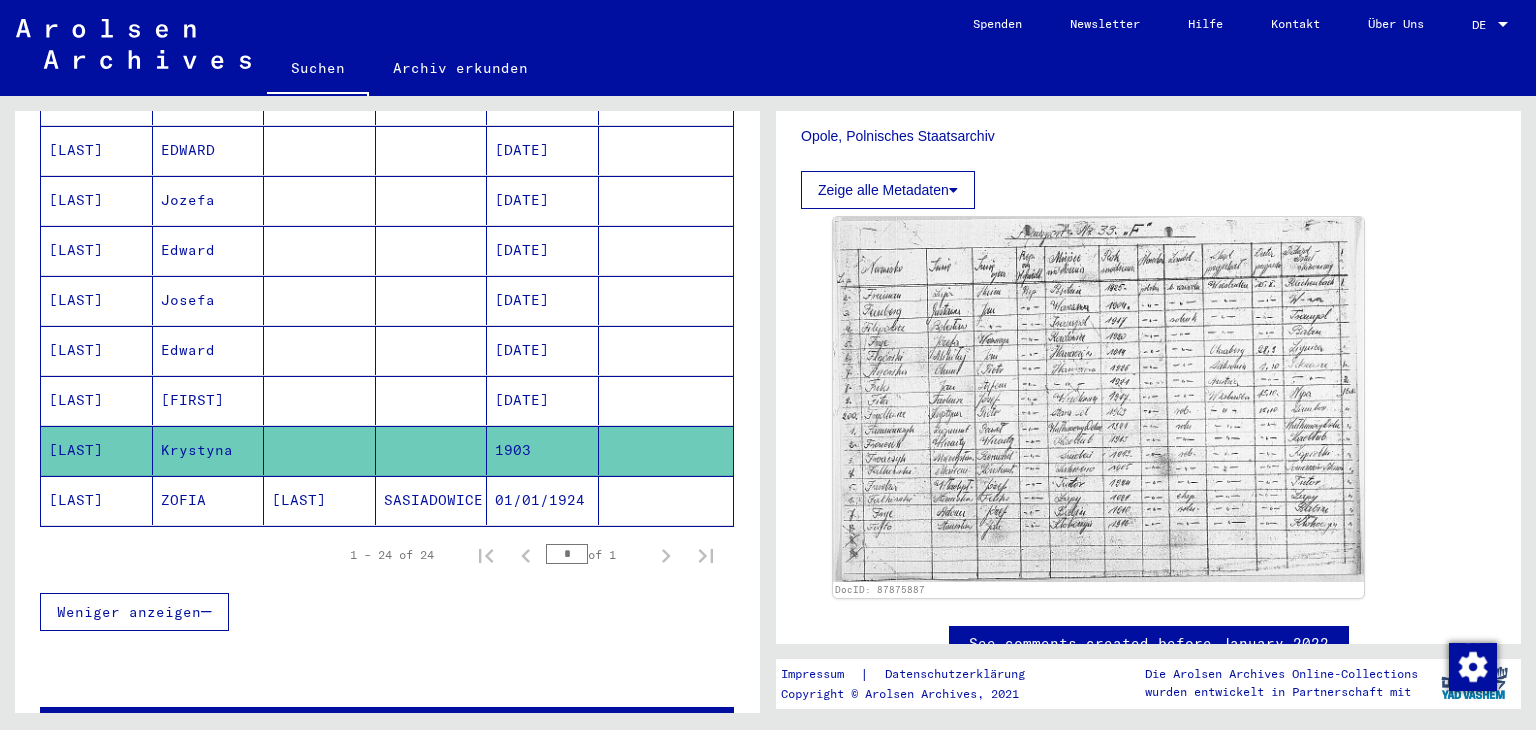 click on "ZOFIA" 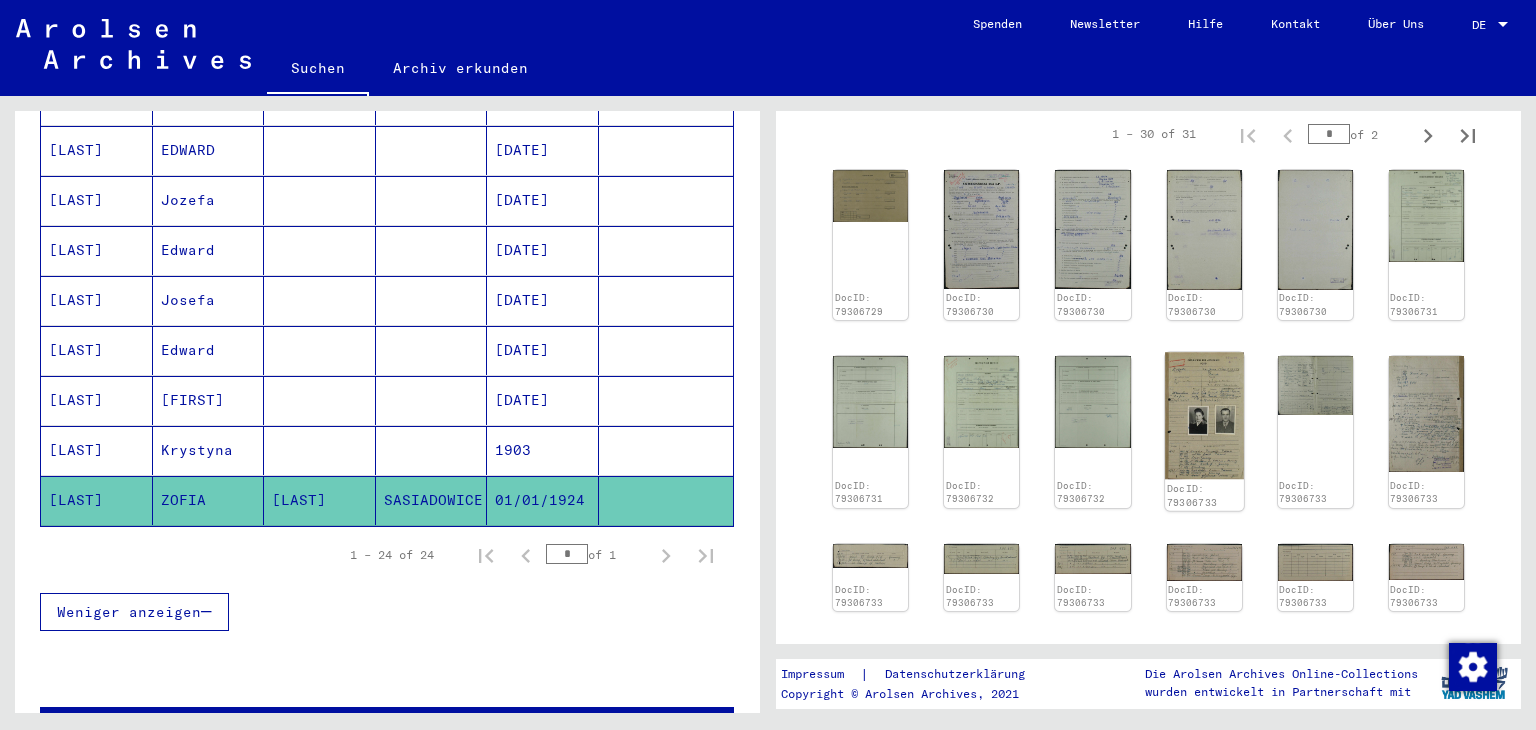 click 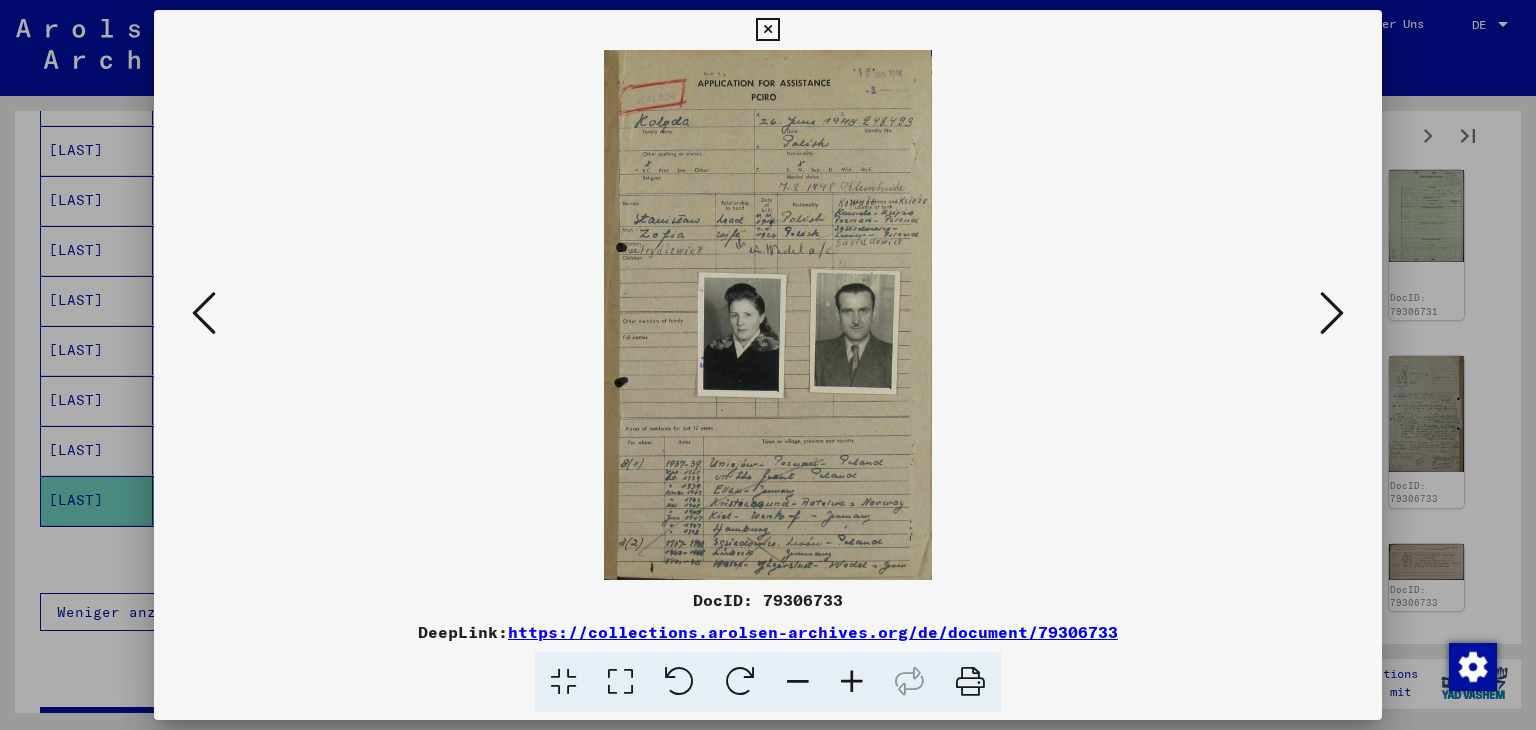 click at bounding box center (852, 682) 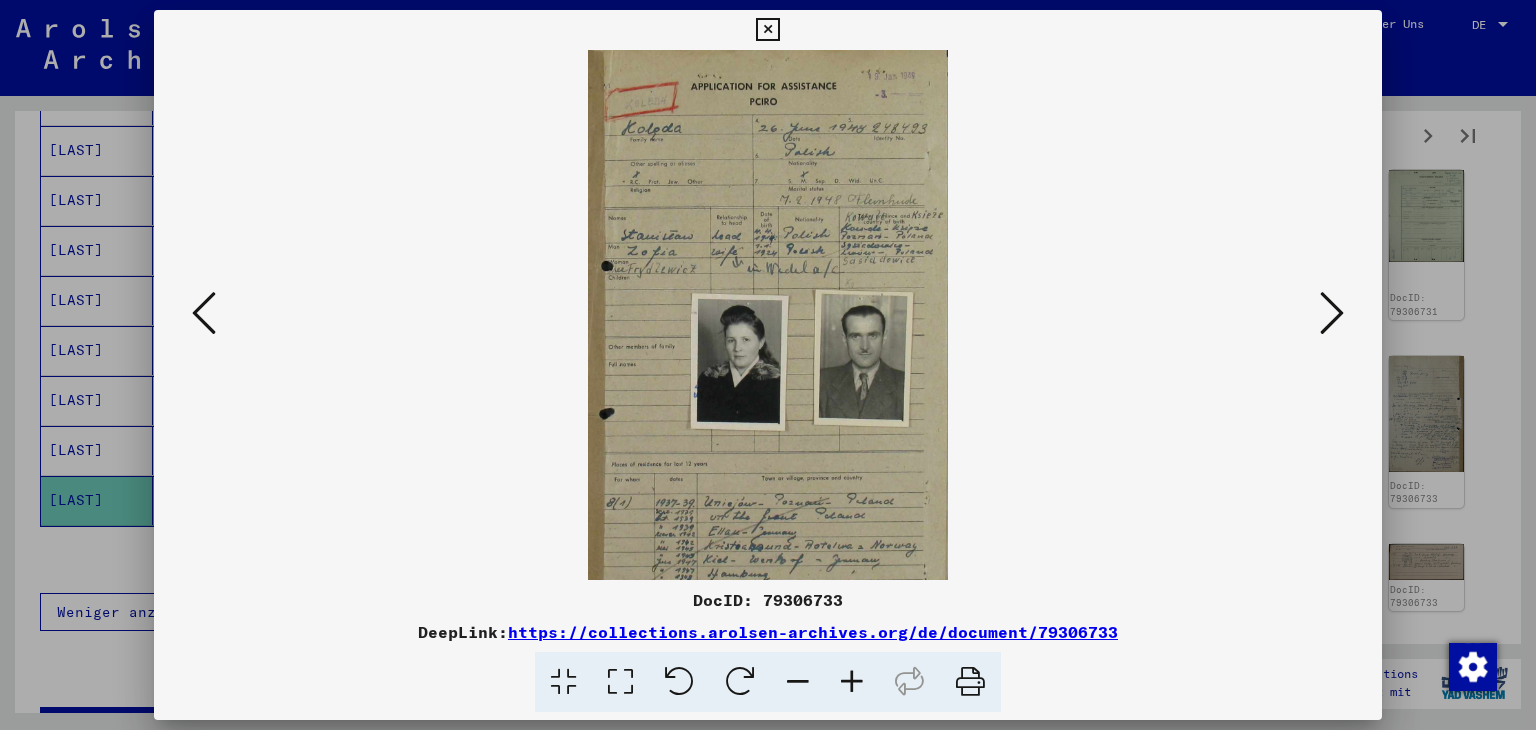 click at bounding box center [852, 682] 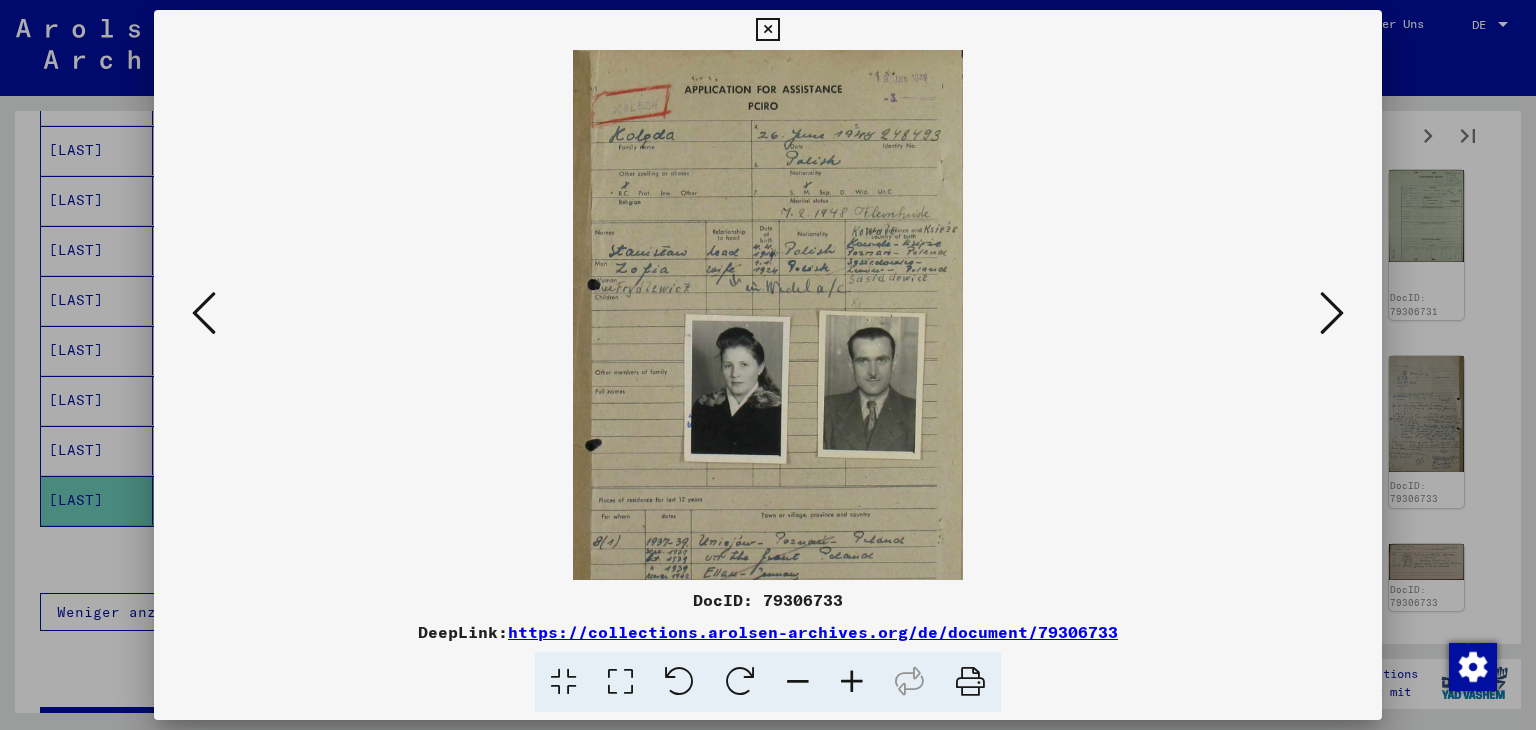click at bounding box center [852, 682] 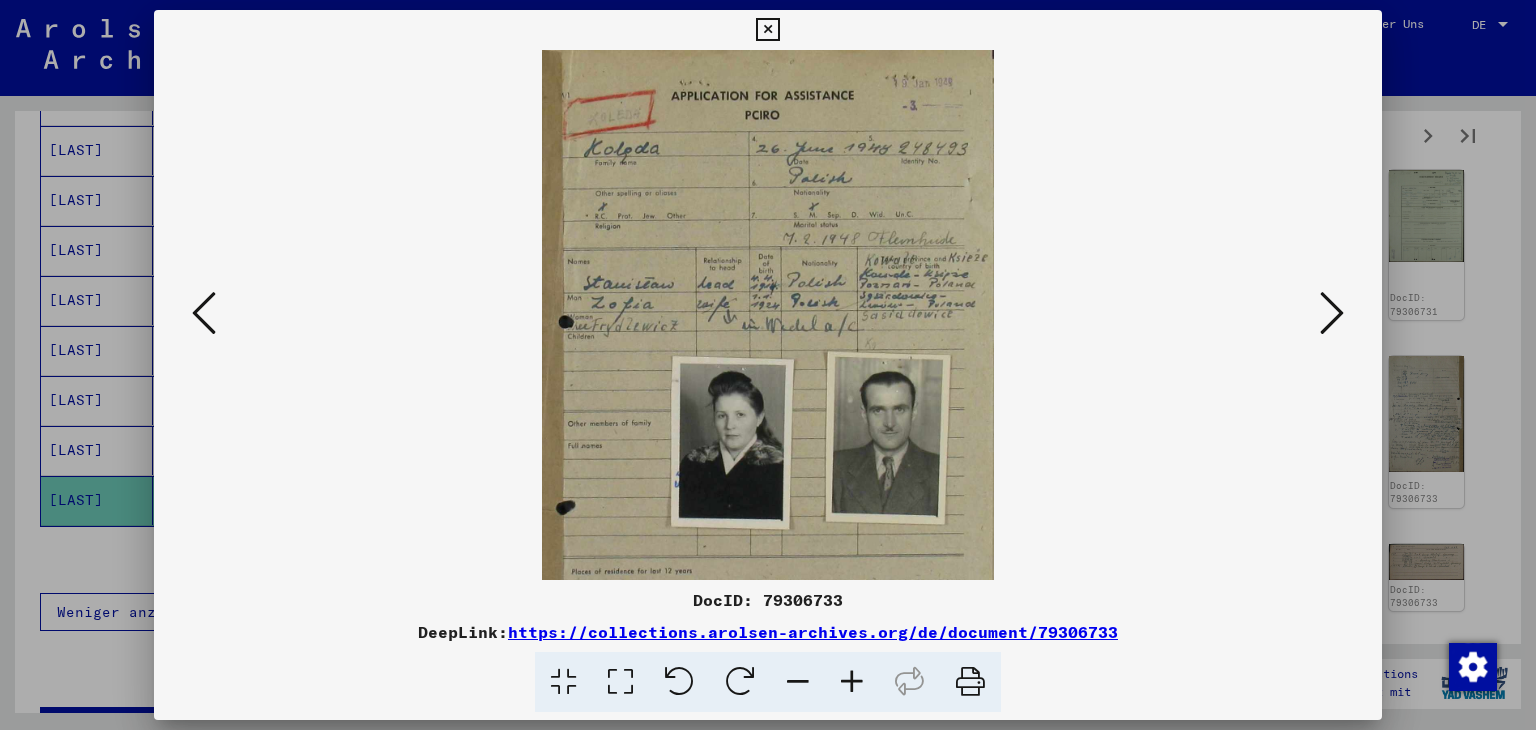 click at bounding box center [852, 682] 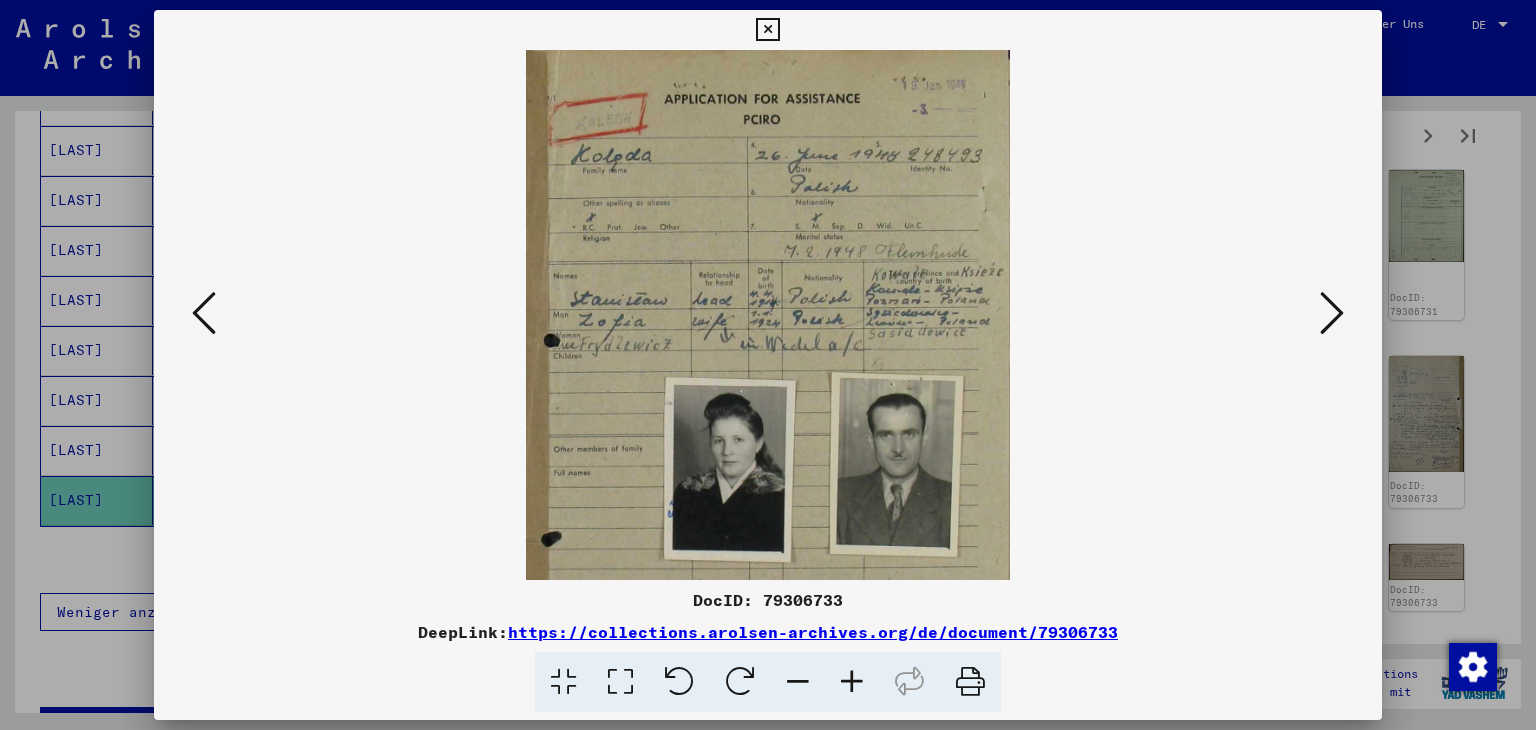 click at bounding box center [852, 682] 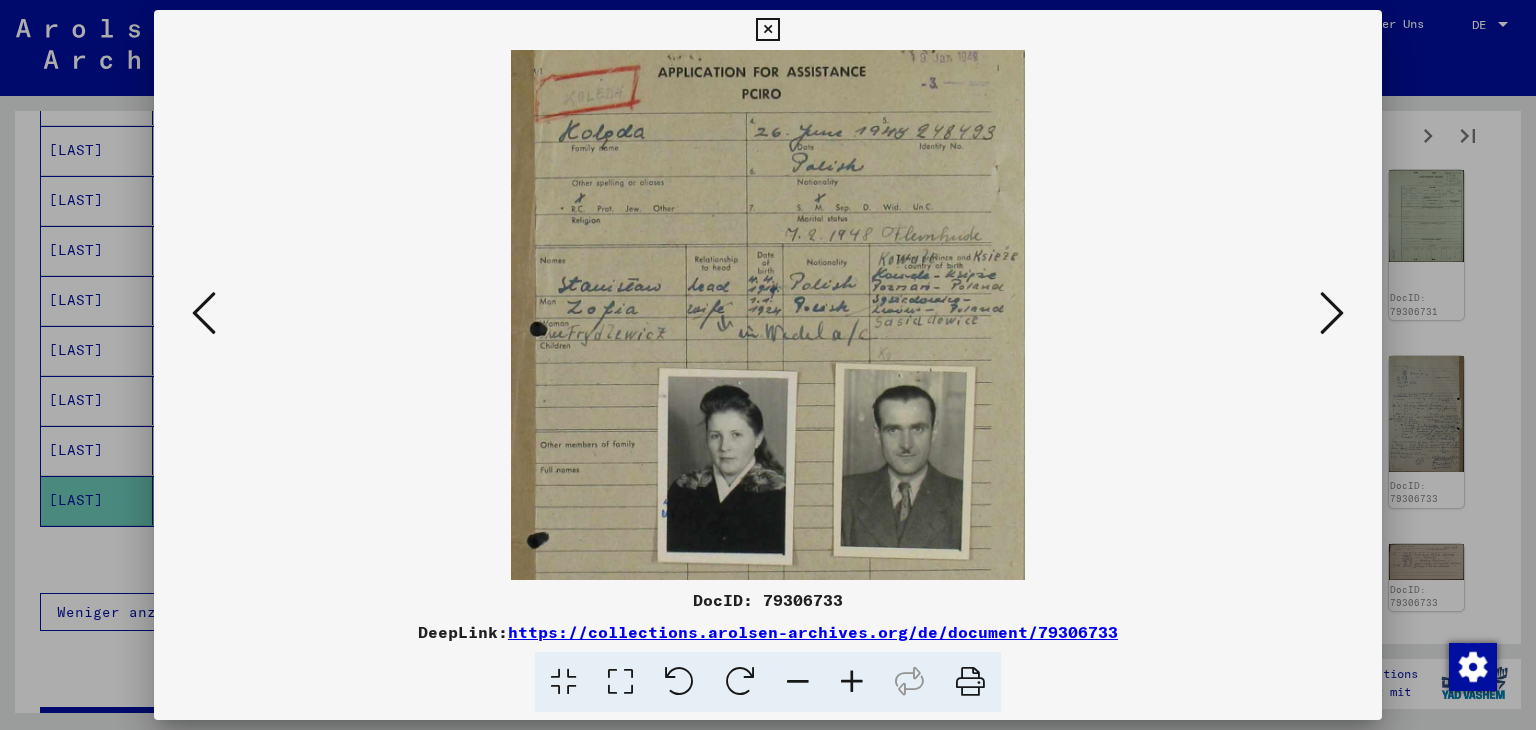 scroll, scrollTop: 53, scrollLeft: 0, axis: vertical 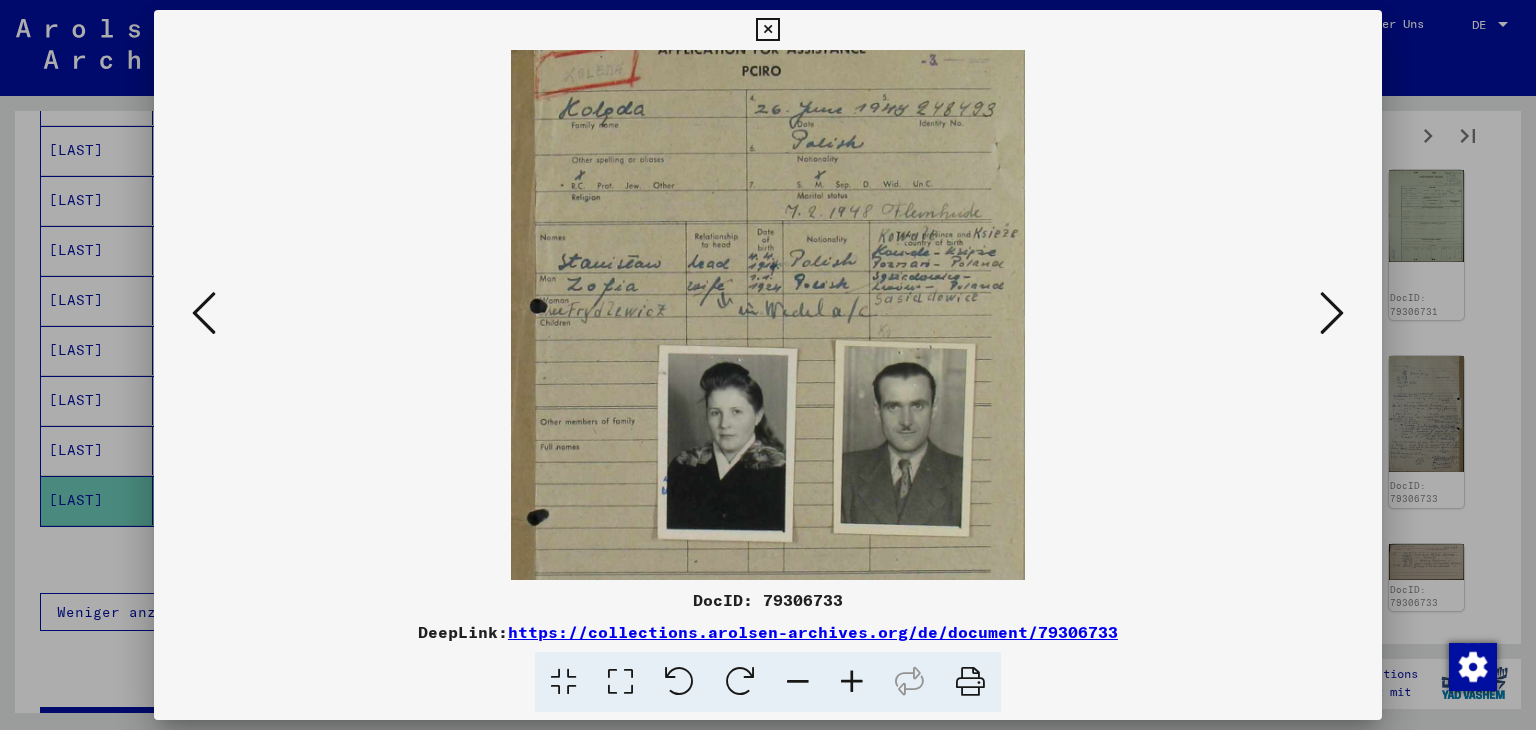 drag, startPoint x: 938, startPoint y: 490, endPoint x: 980, endPoint y: 437, distance: 67.62396 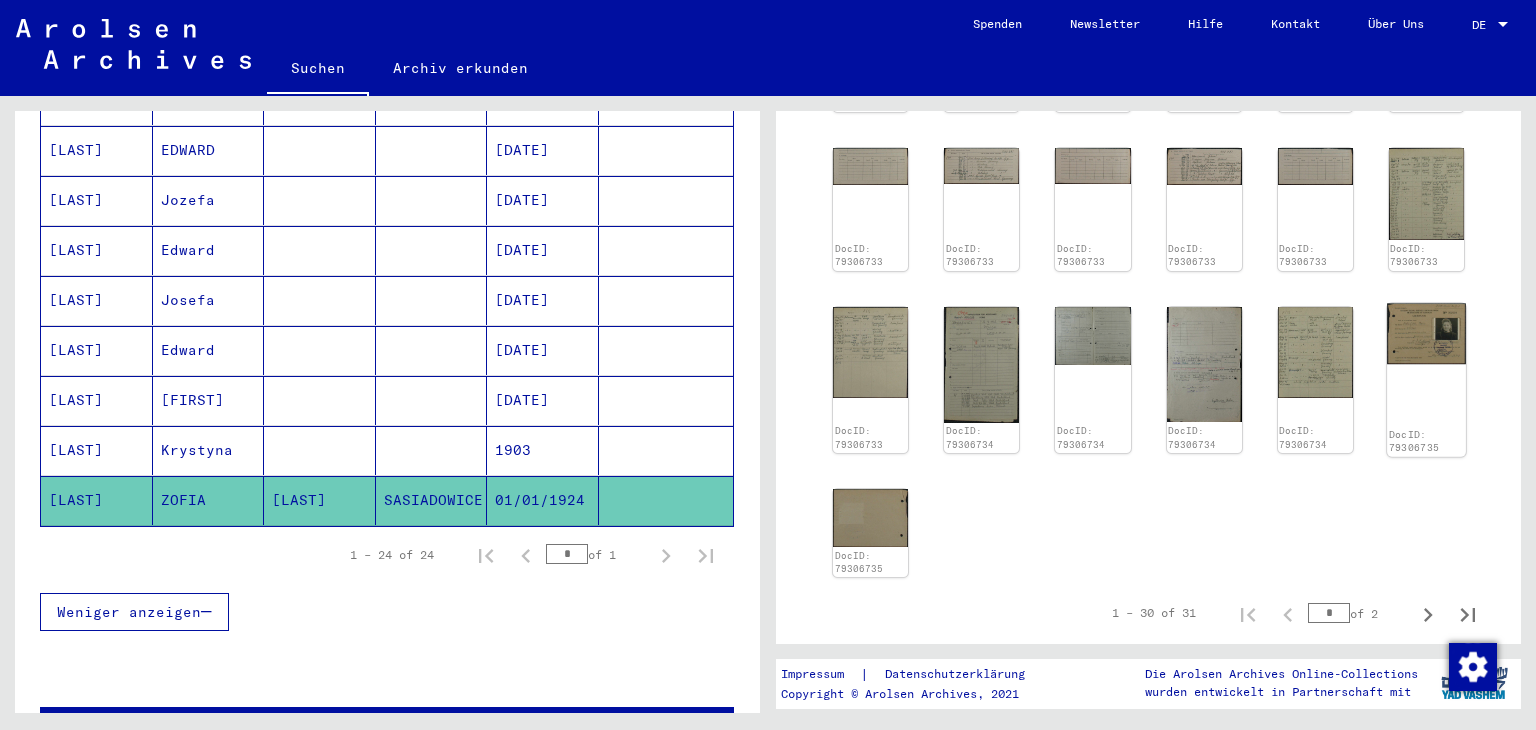 scroll, scrollTop: 900, scrollLeft: 0, axis: vertical 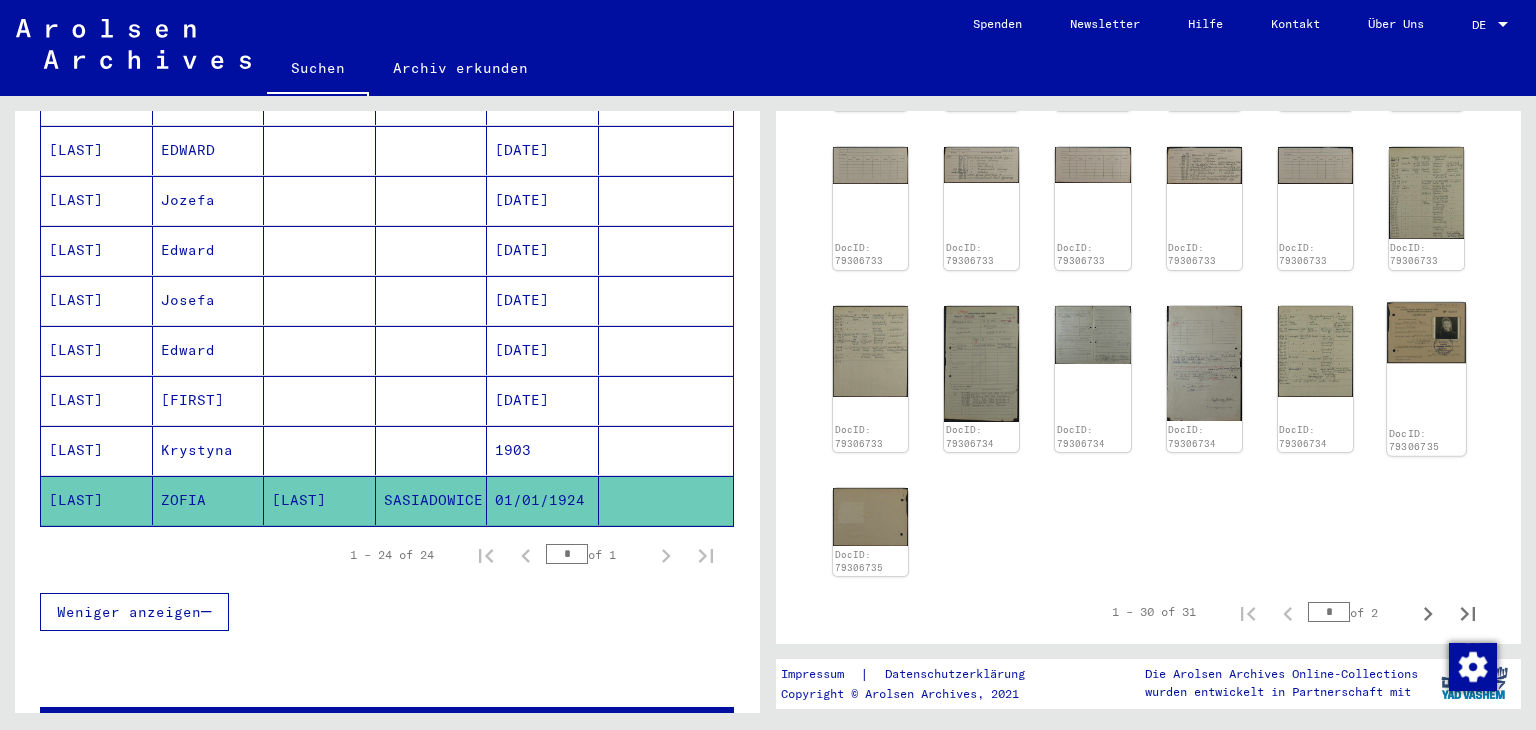 click 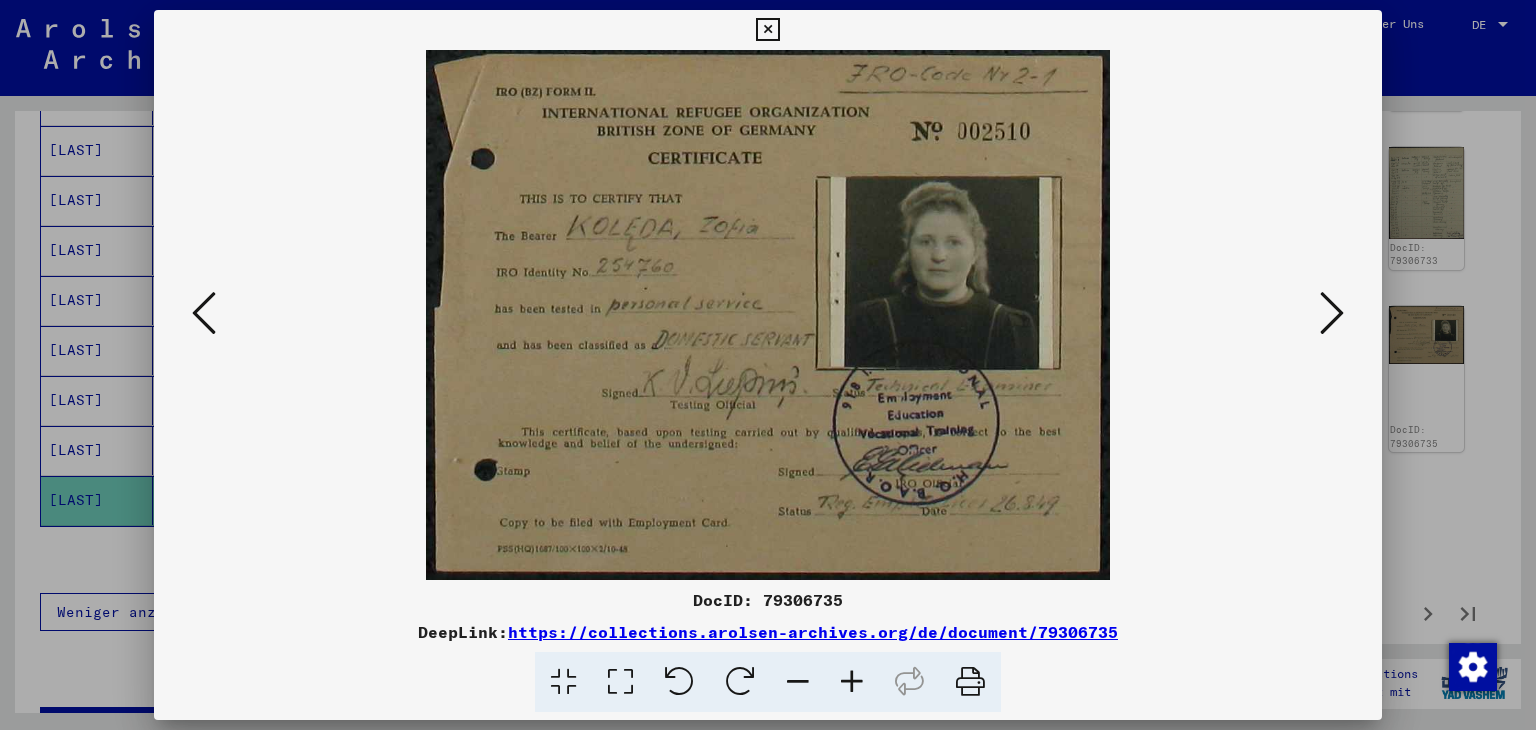 click at bounding box center [768, 365] 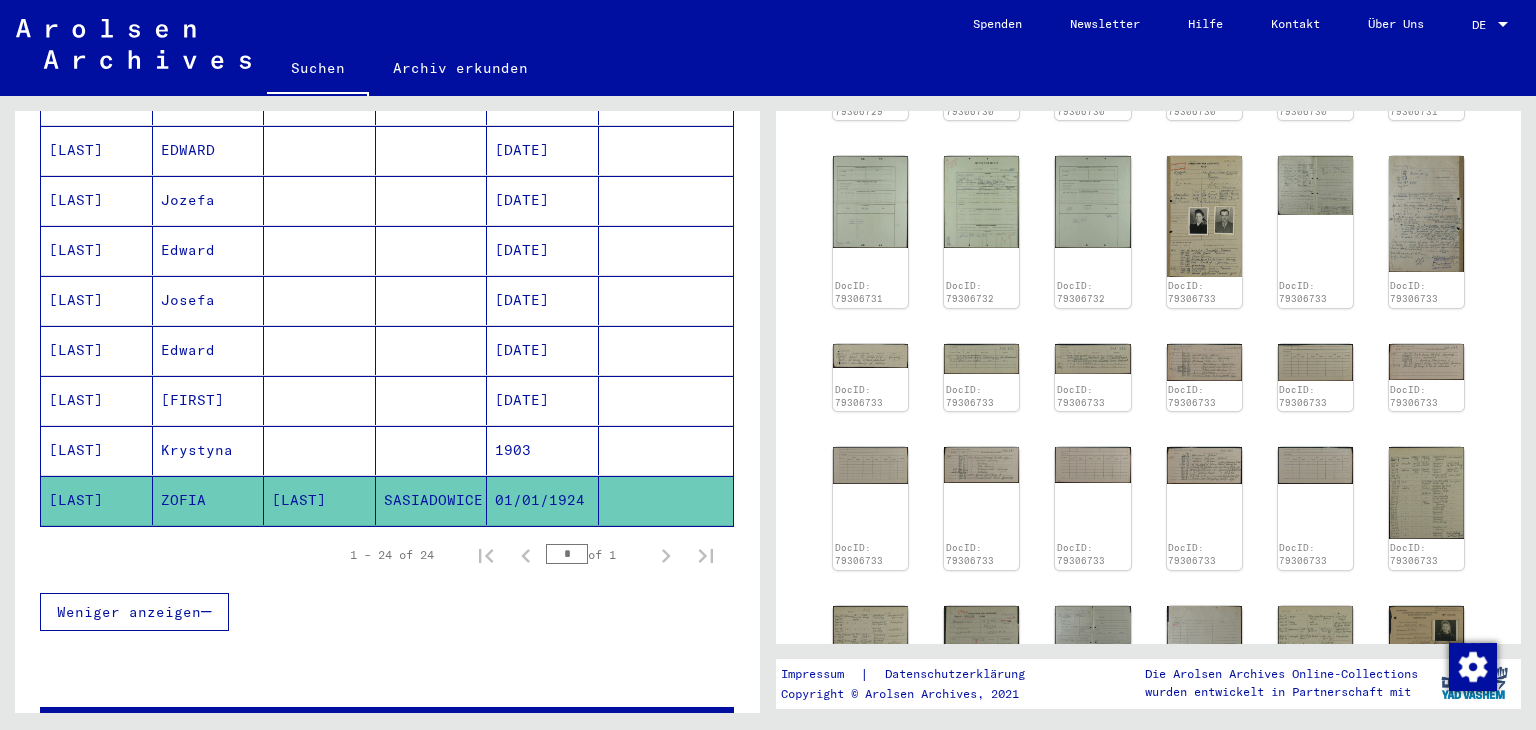 scroll, scrollTop: 400, scrollLeft: 0, axis: vertical 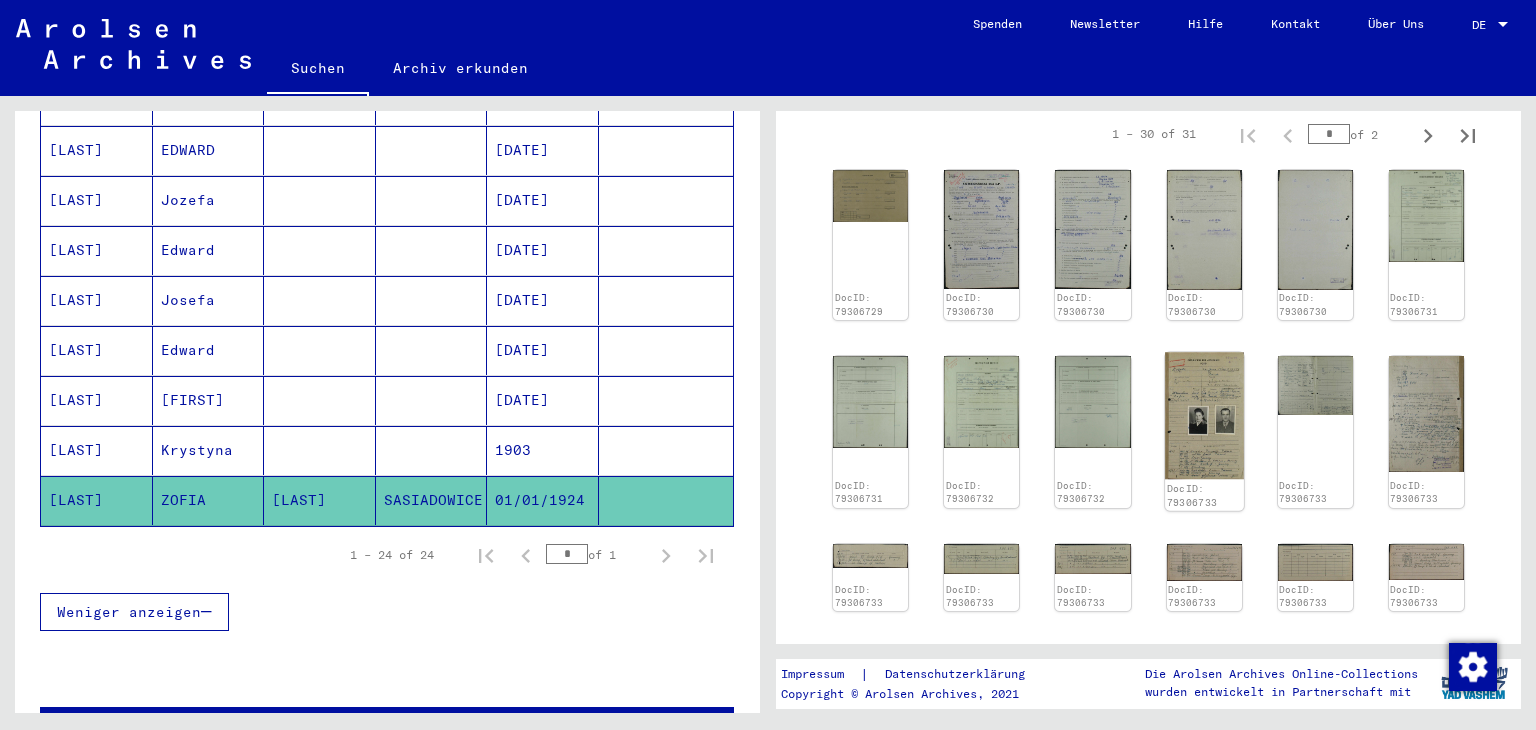 click 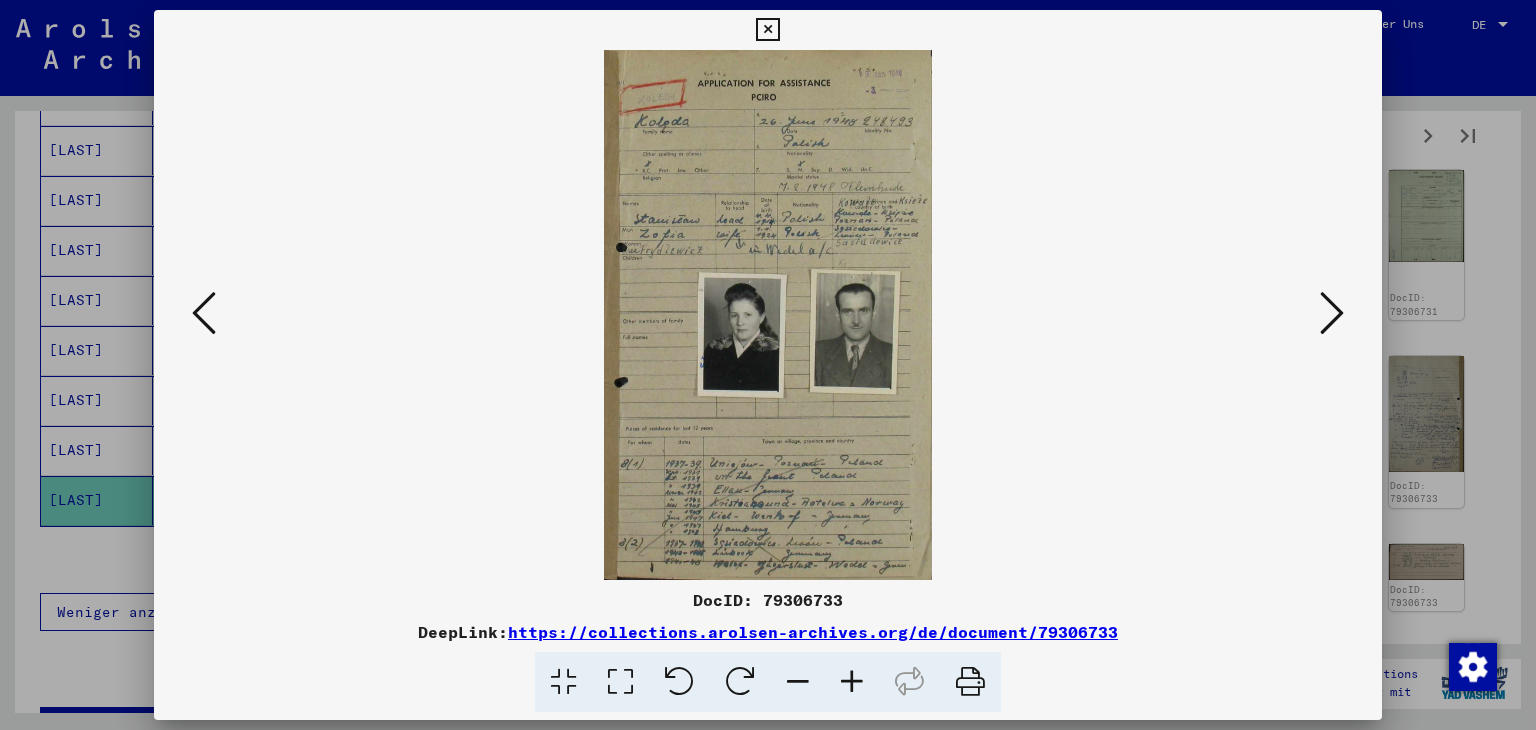 click at bounding box center [768, 365] 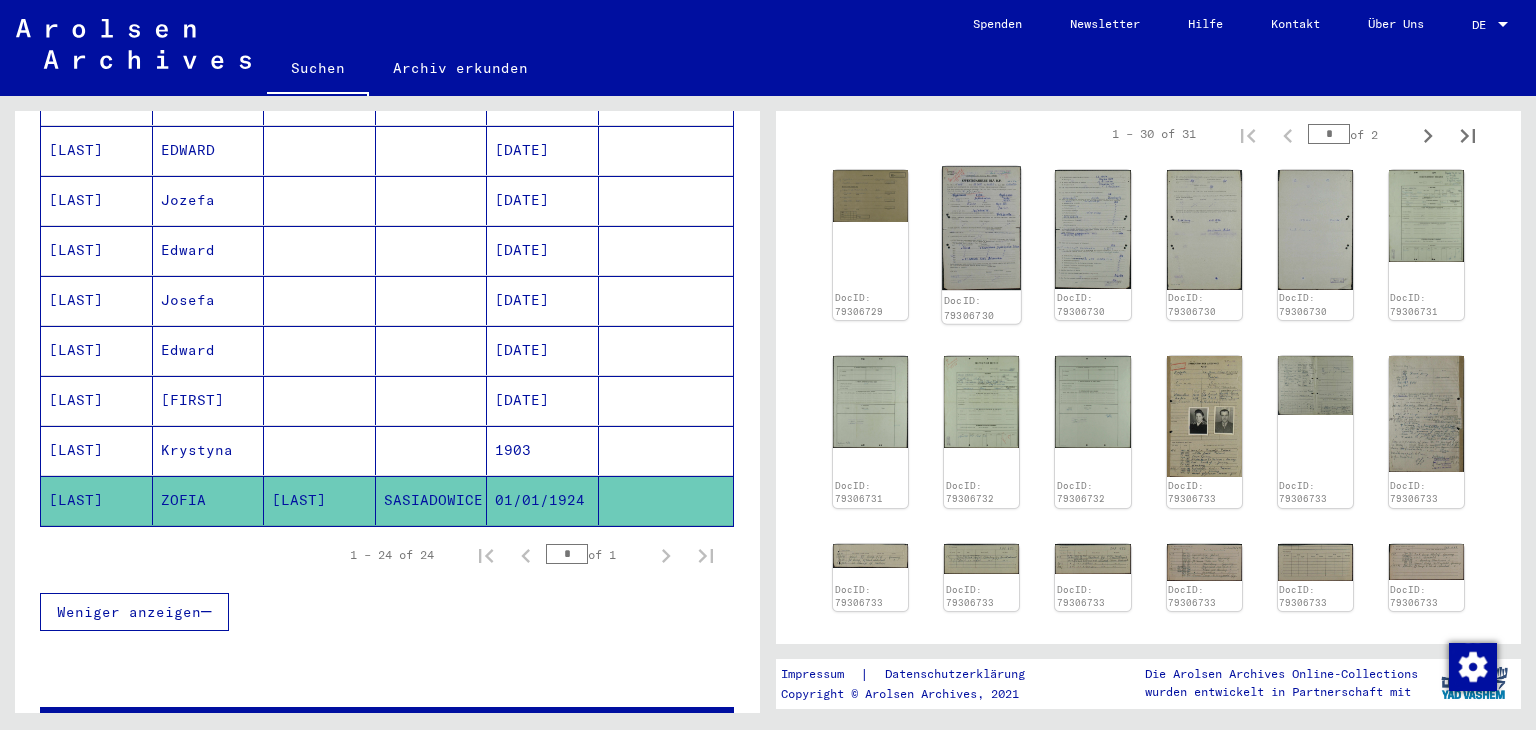 click 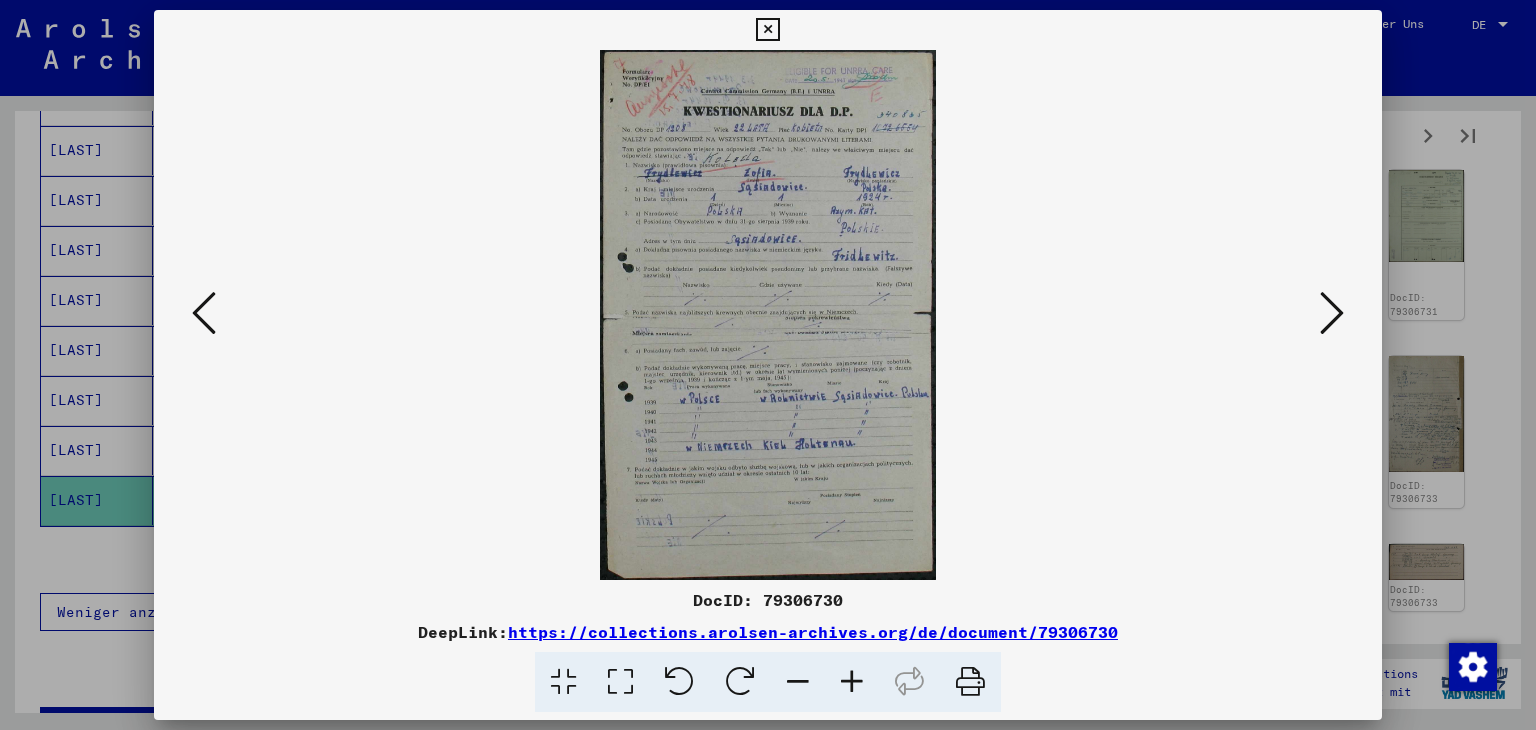 click at bounding box center (1332, 313) 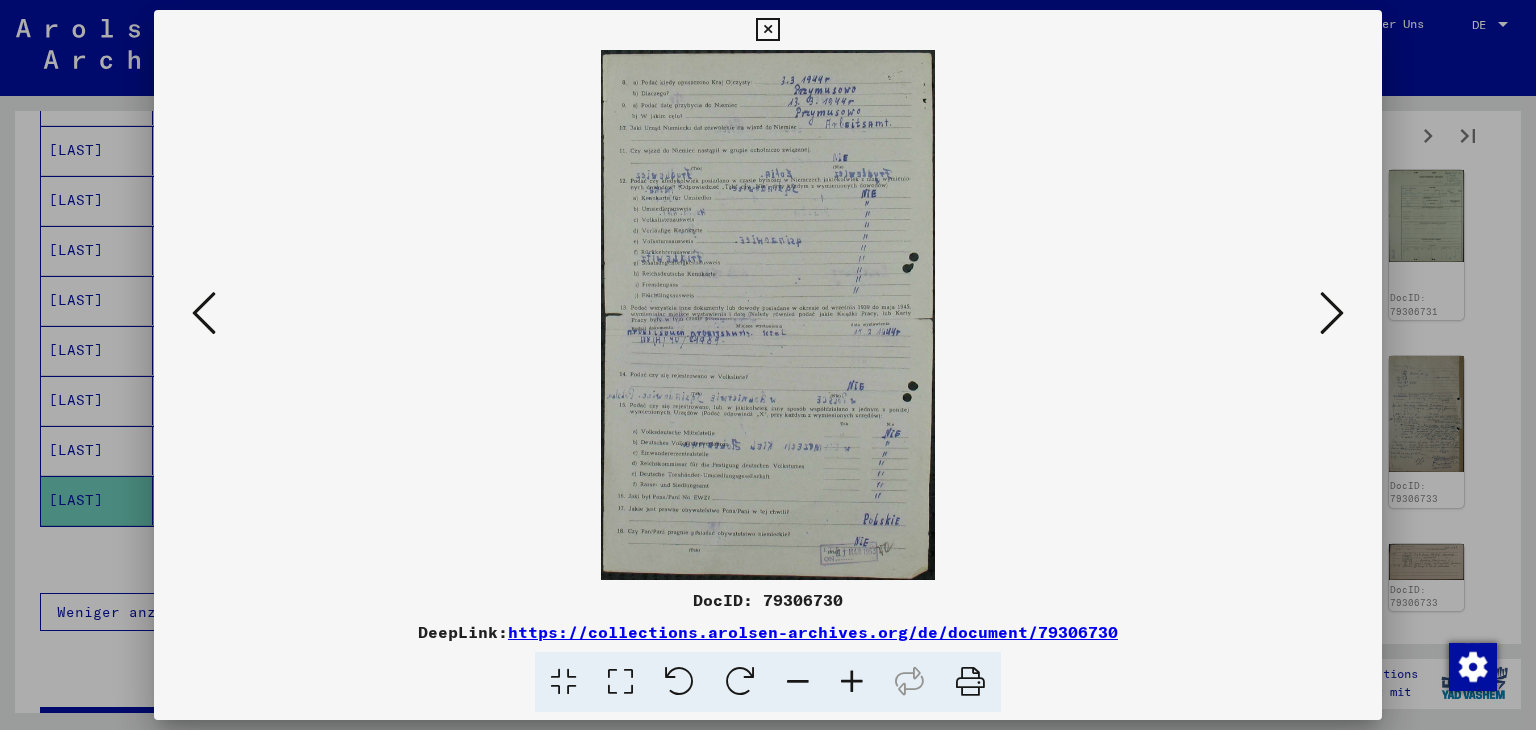click at bounding box center (1332, 313) 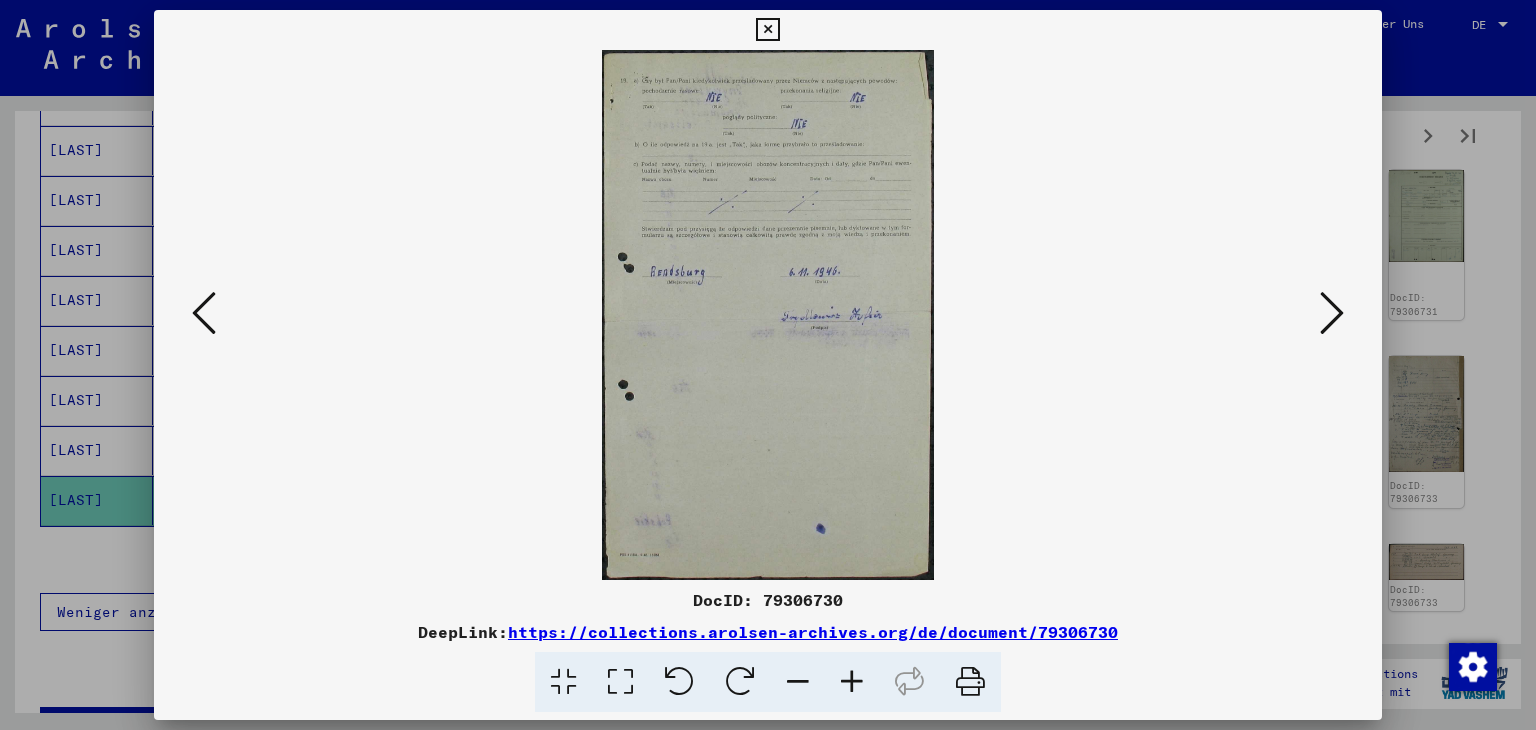 click at bounding box center [1332, 313] 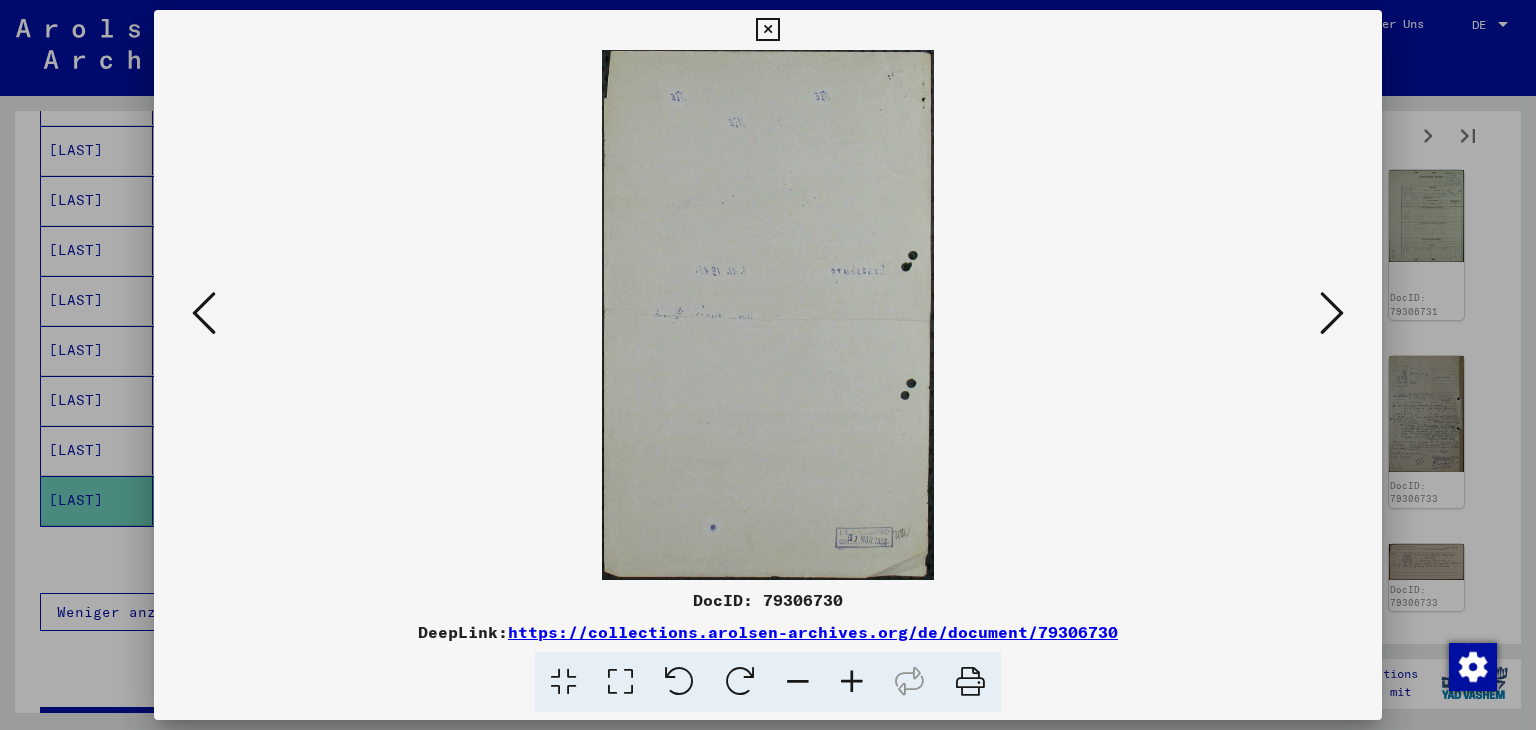 click at bounding box center [1332, 313] 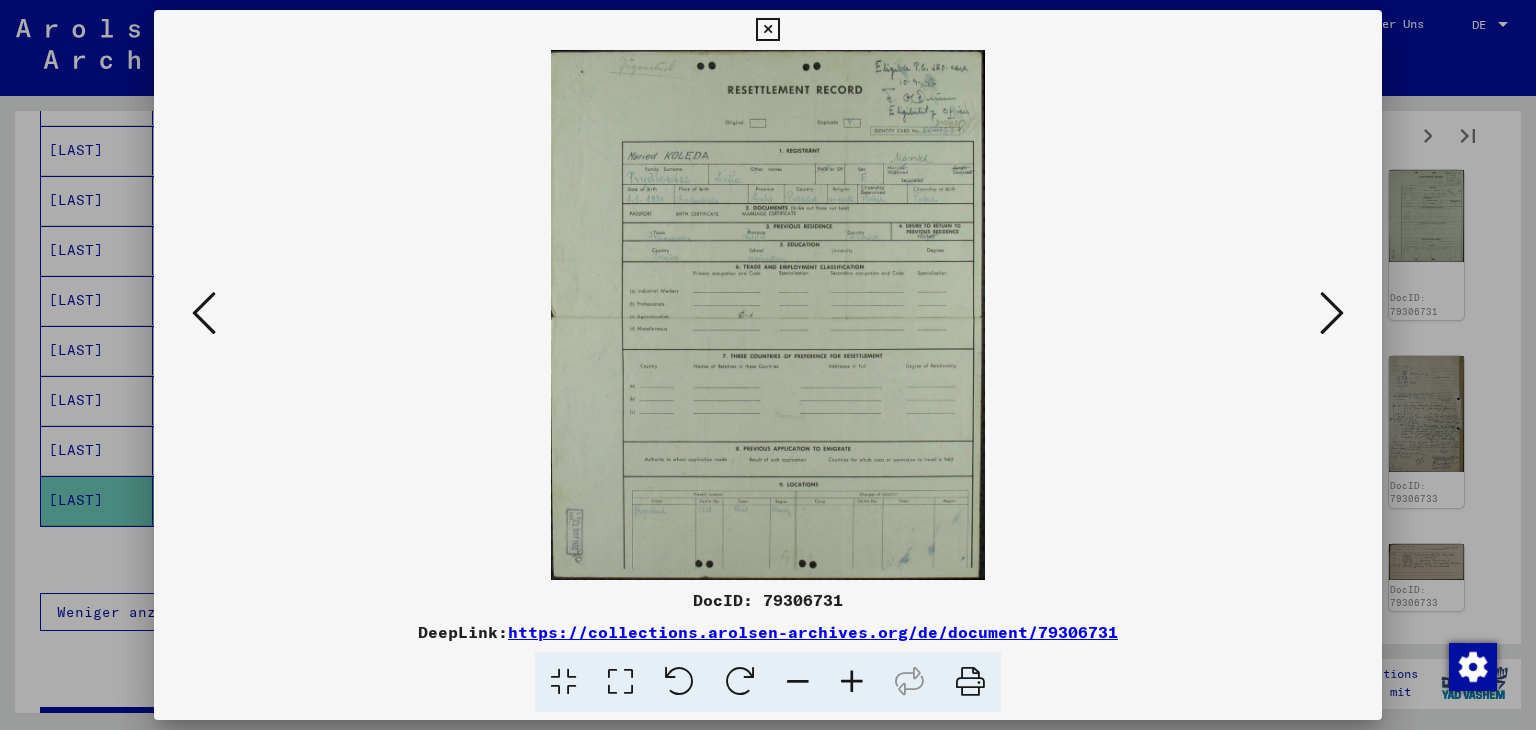 click at bounding box center [1332, 313] 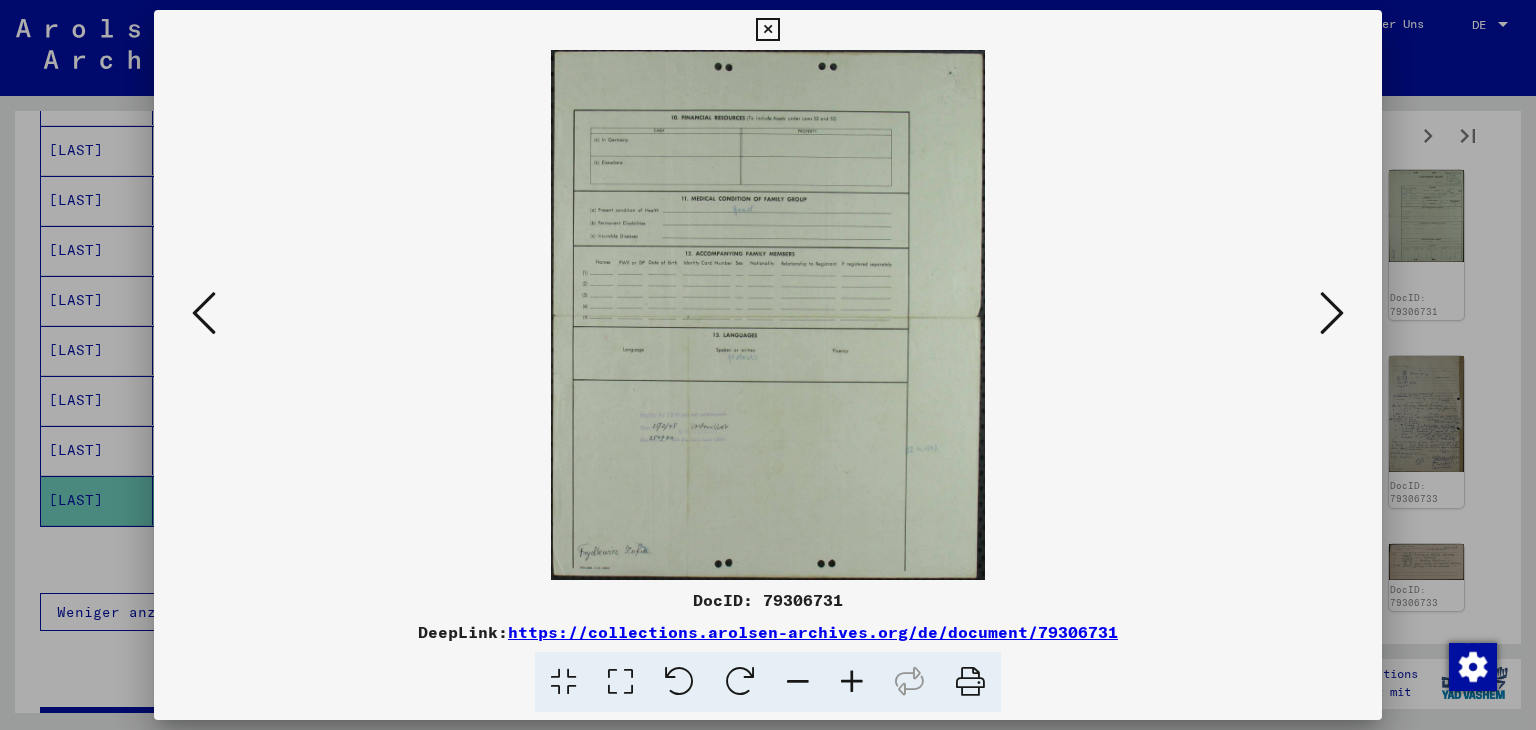 click at bounding box center (1332, 313) 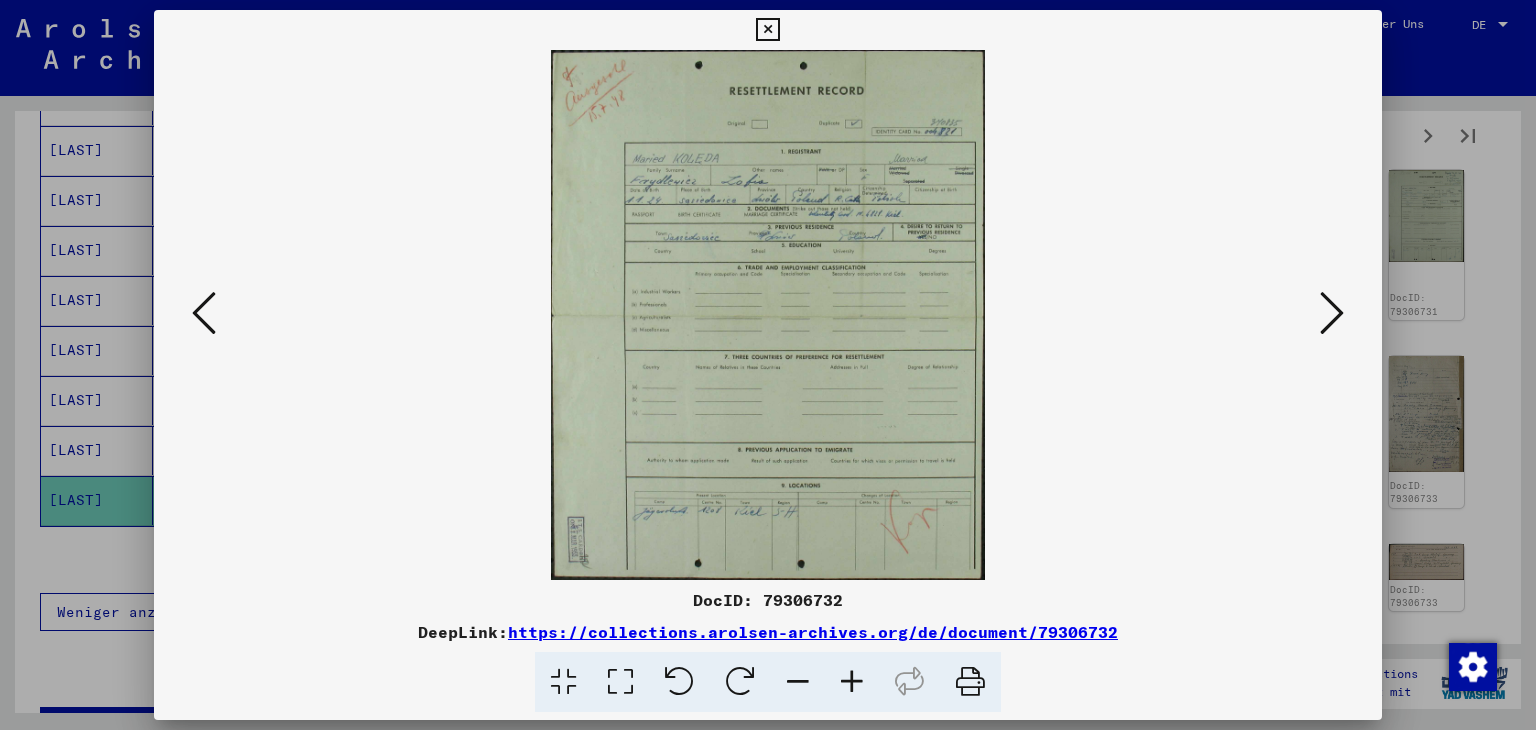 click at bounding box center (1332, 313) 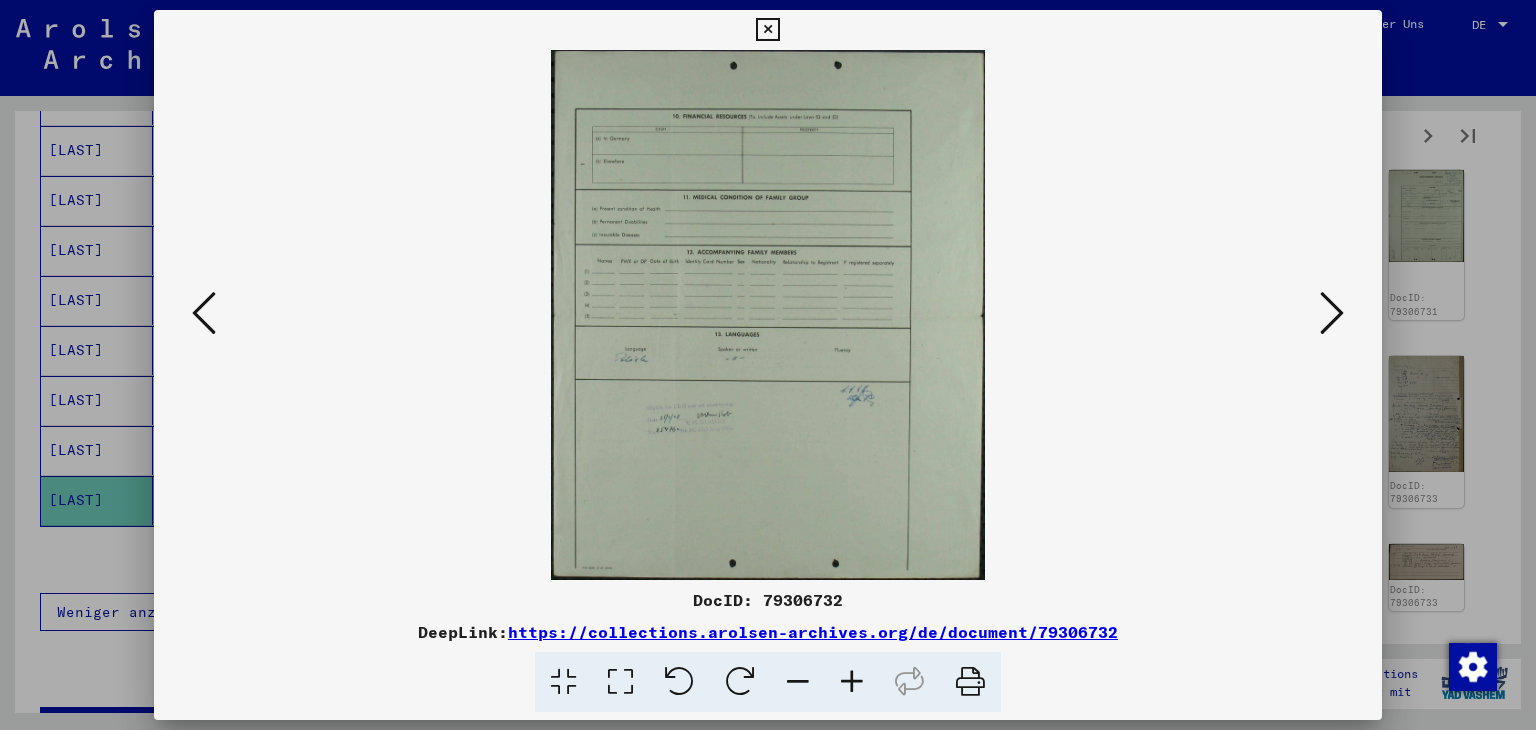 click at bounding box center [1332, 313] 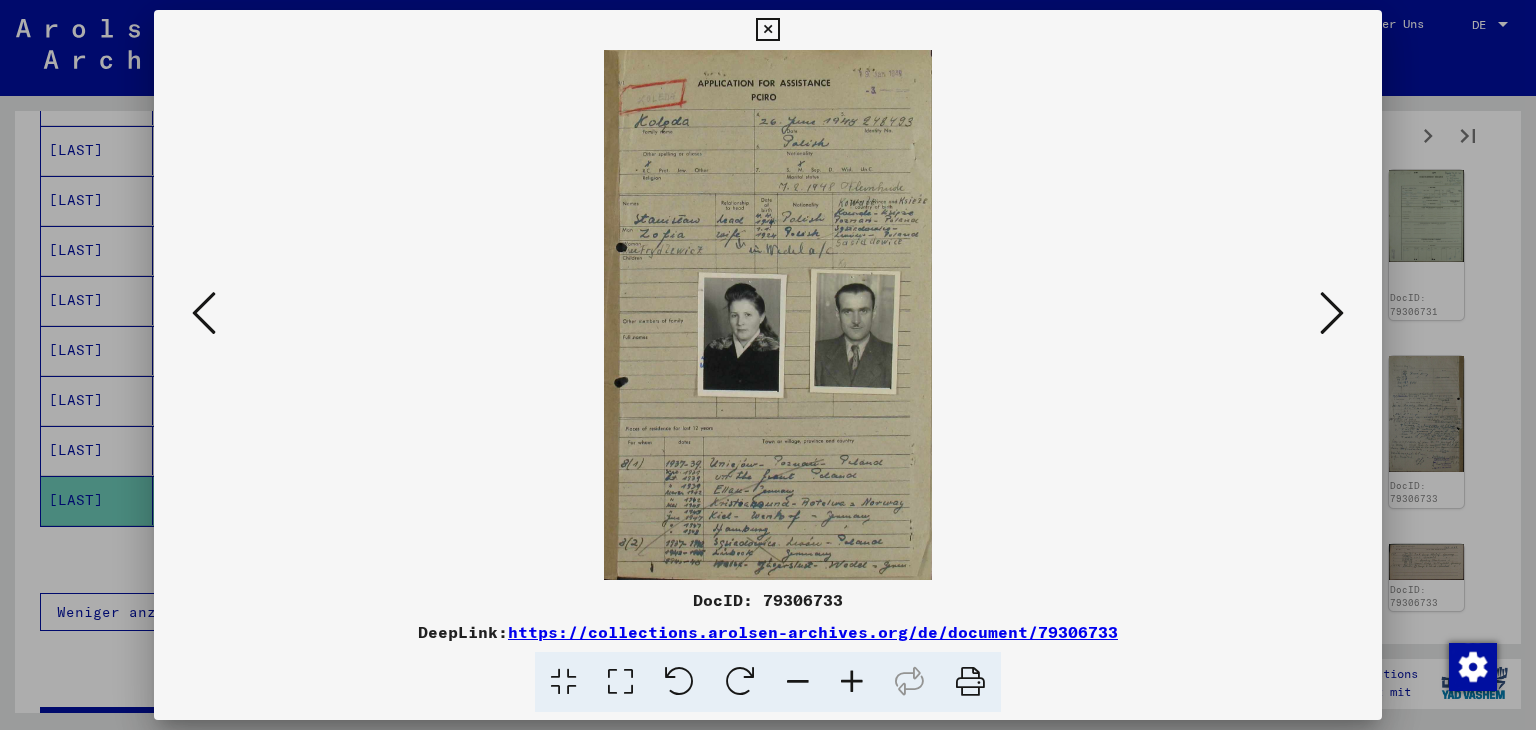 click at bounding box center [1332, 313] 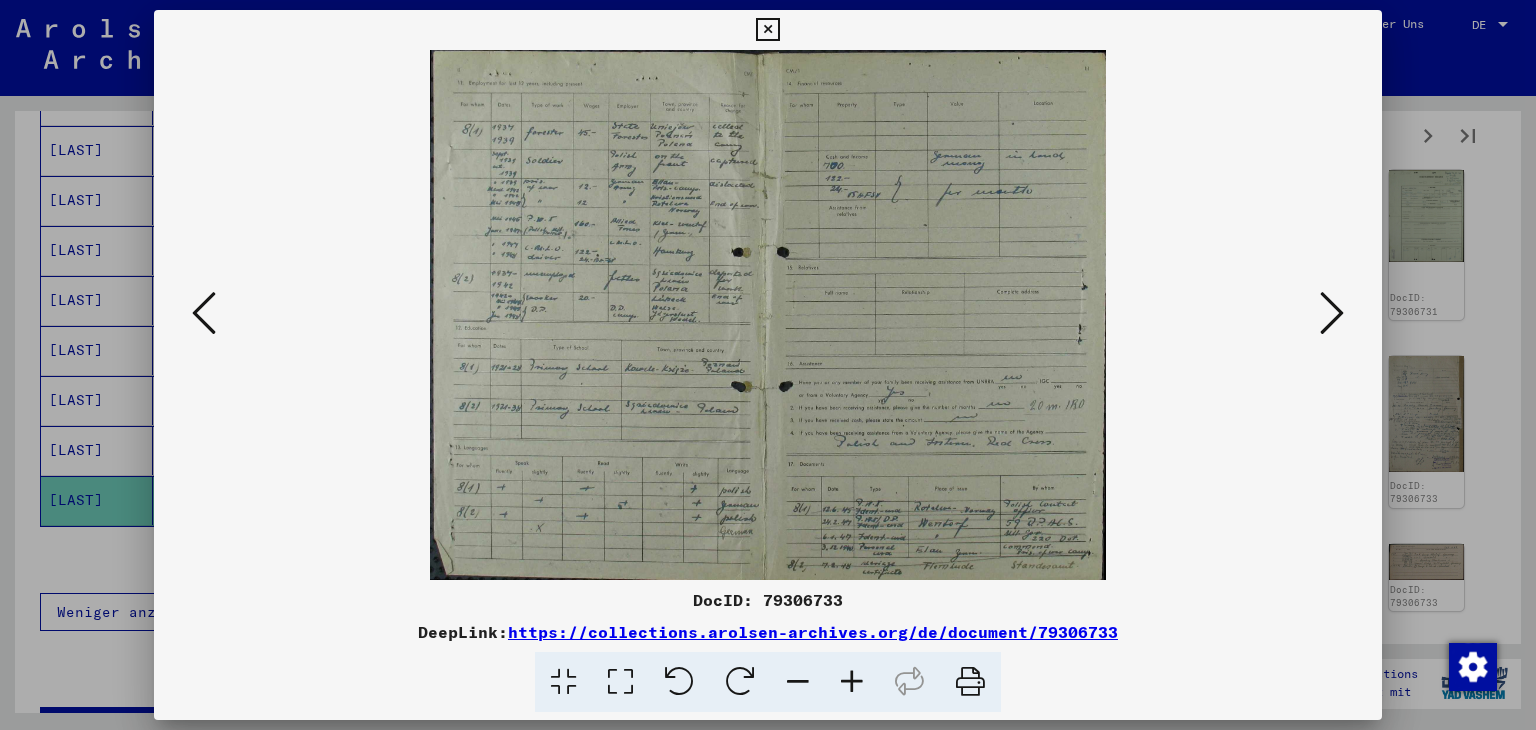 click at bounding box center (768, 365) 